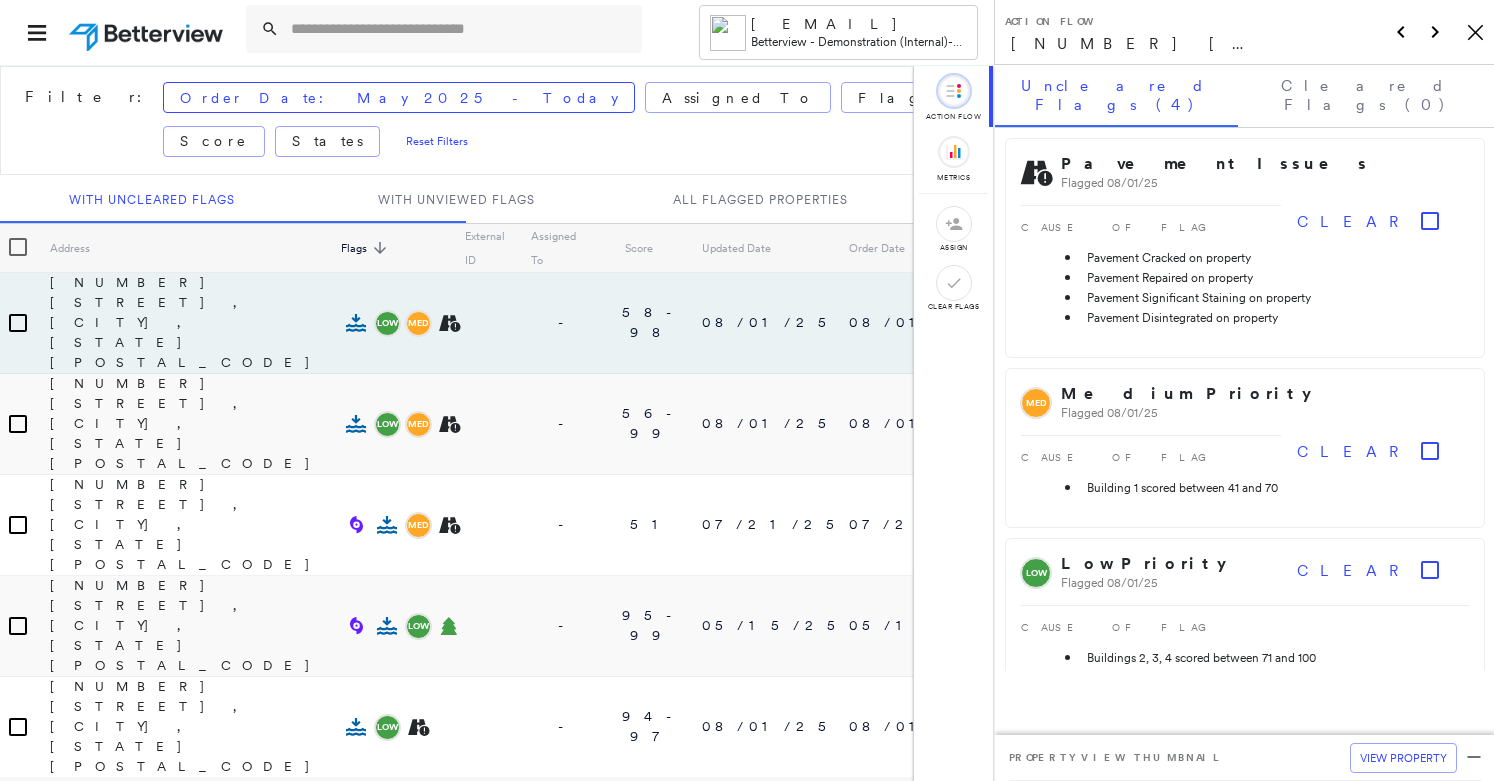 scroll, scrollTop: 0, scrollLeft: 0, axis: both 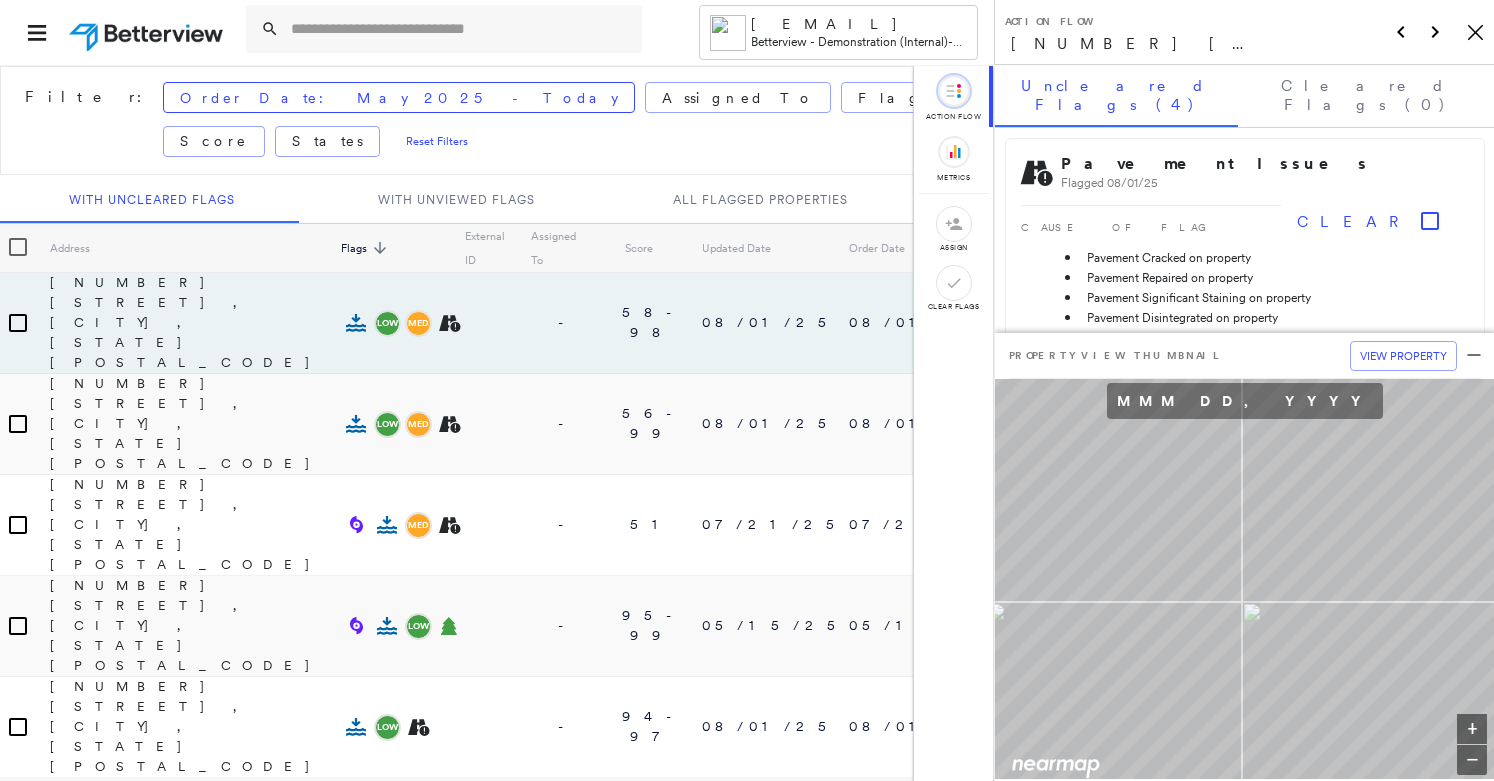 click on "Icon_Closemodal" 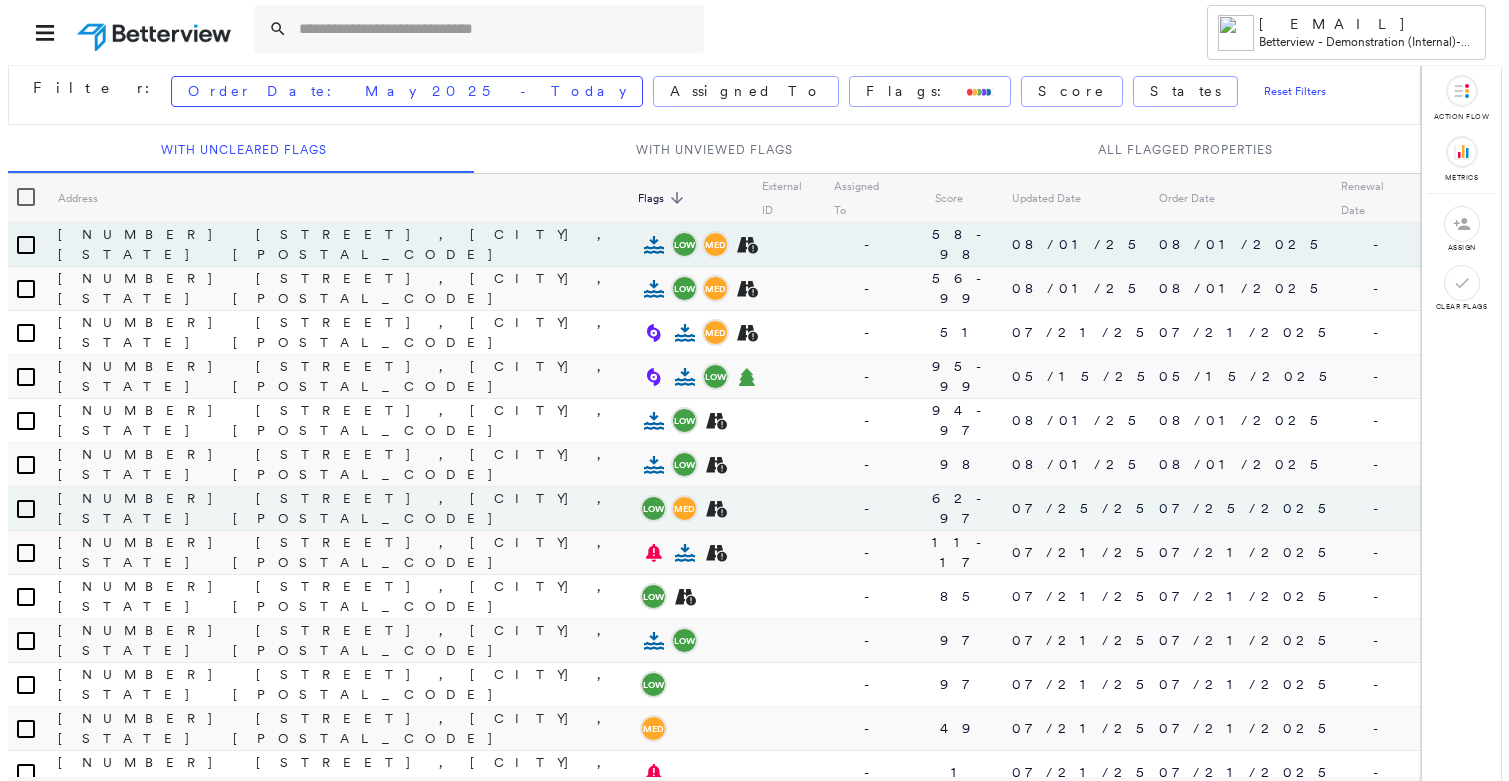 scroll, scrollTop: 0, scrollLeft: 0, axis: both 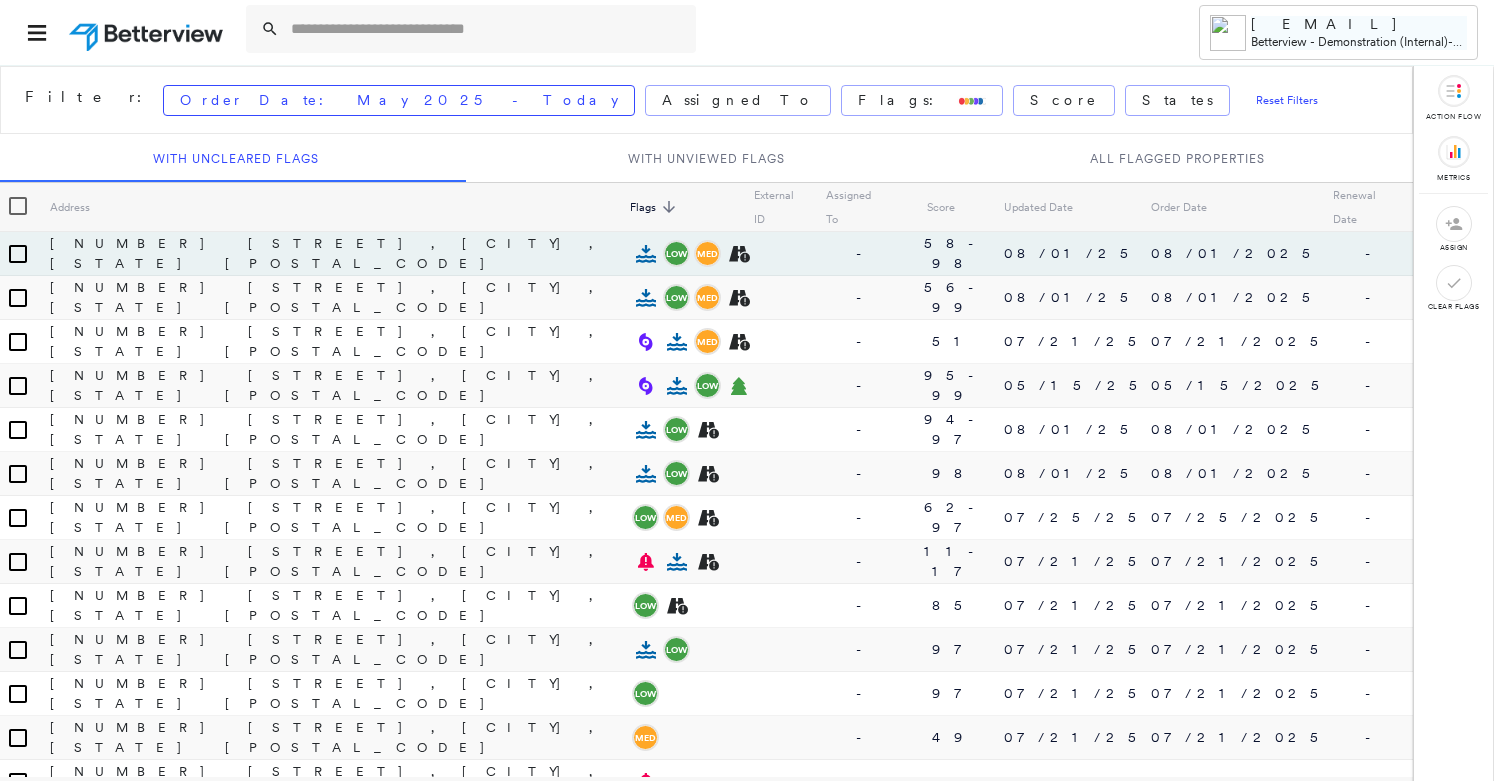 click on "[EMAIL]" at bounding box center (1325, 24) 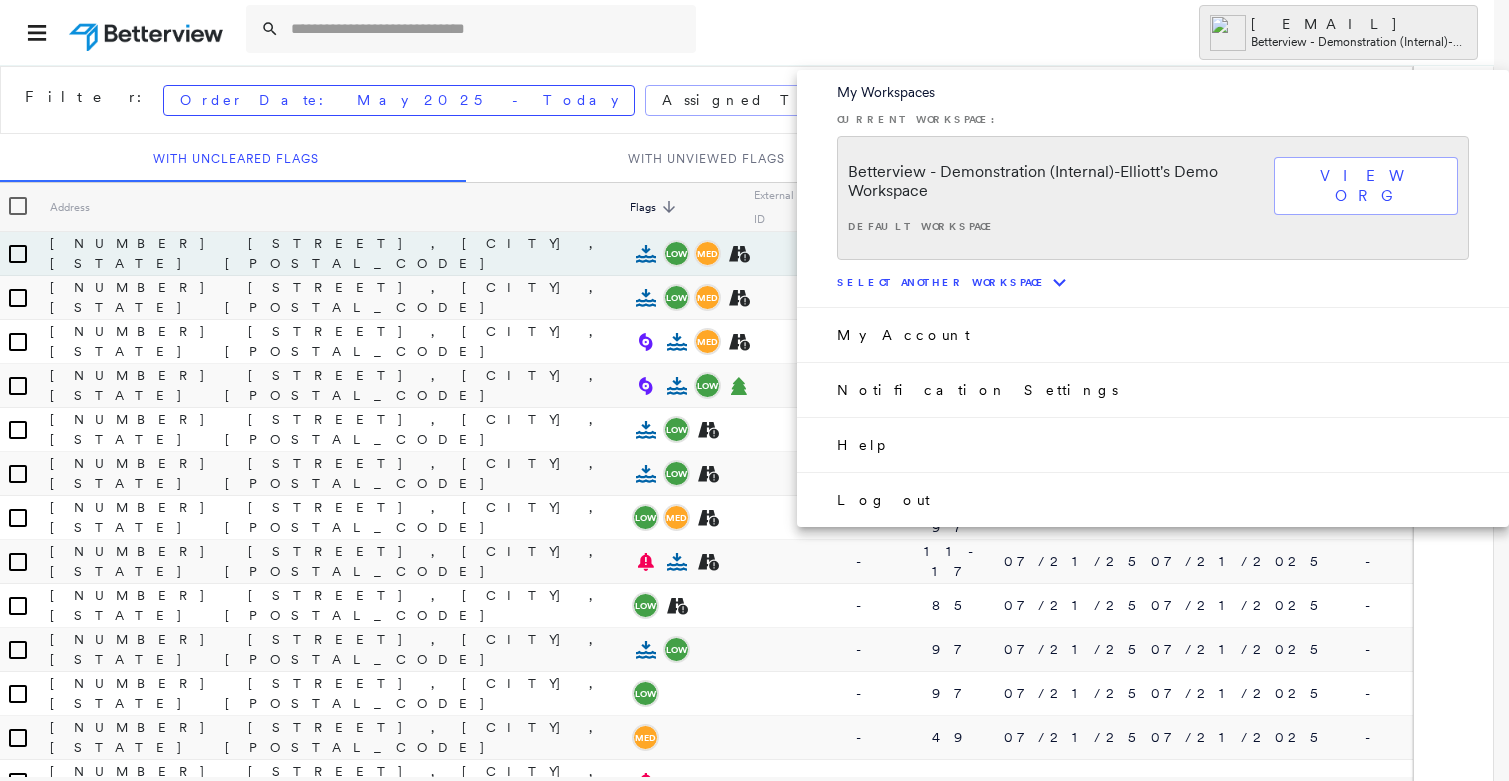 click on "Select another workspace" at bounding box center [942, 282] 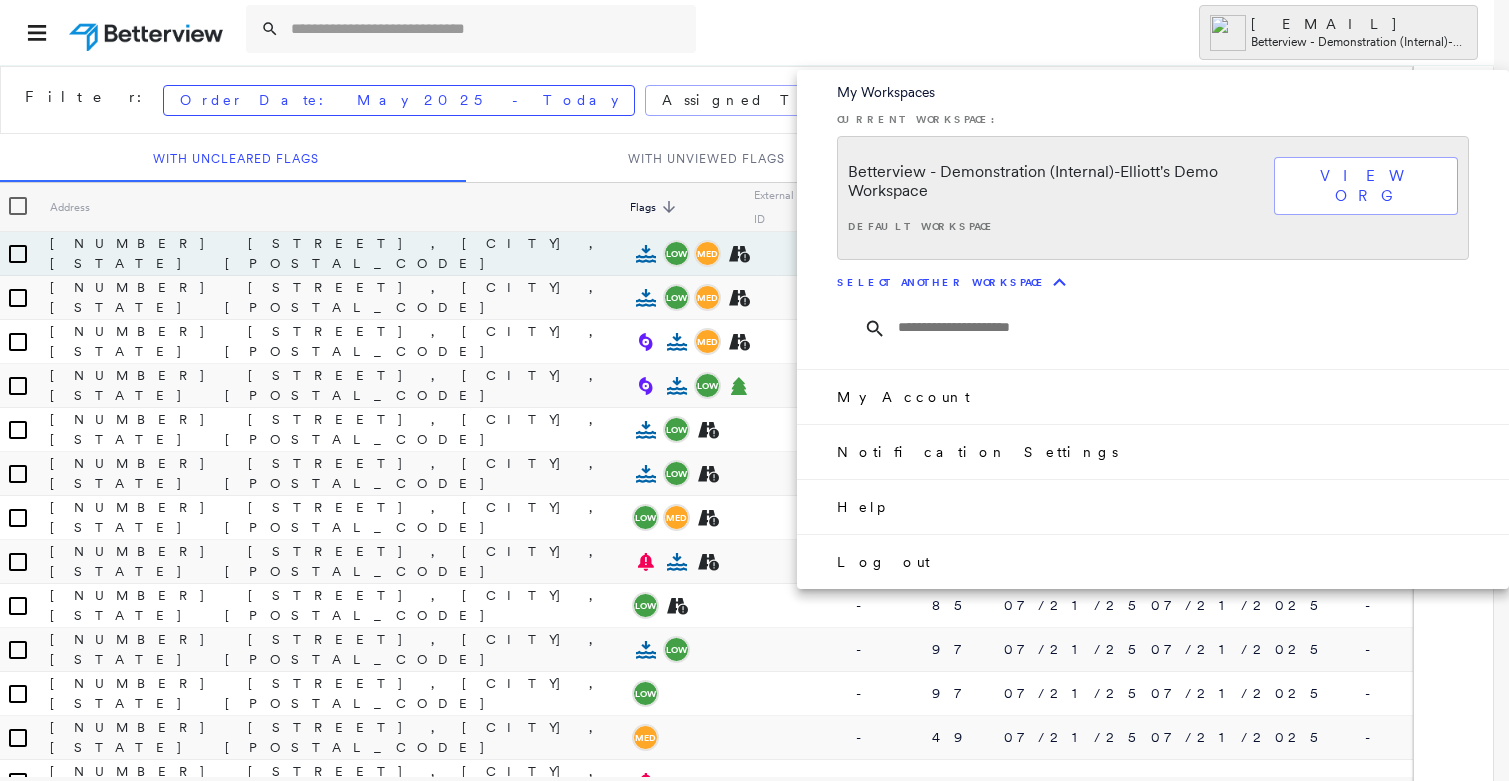 click at bounding box center [1191, 328] 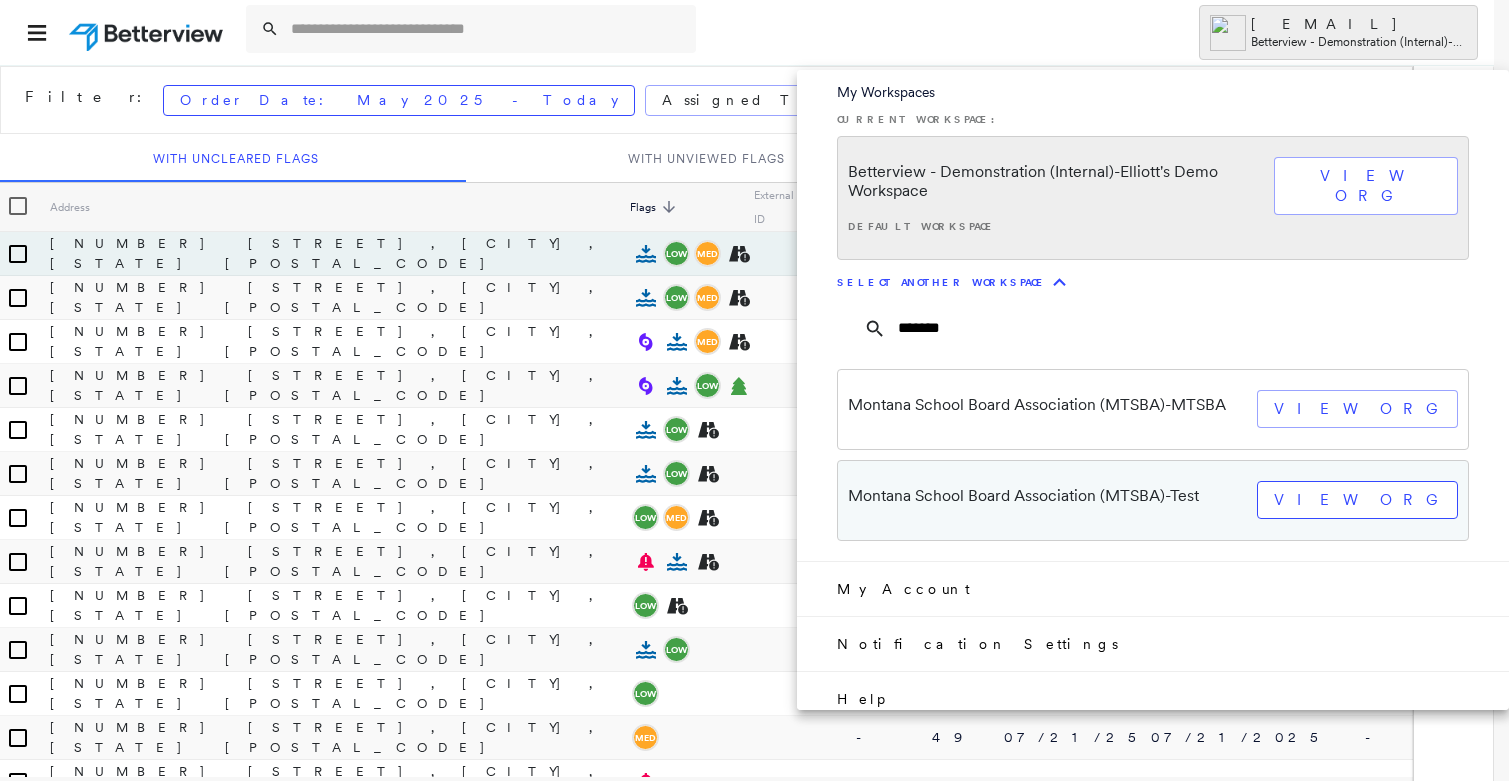 type on "*******" 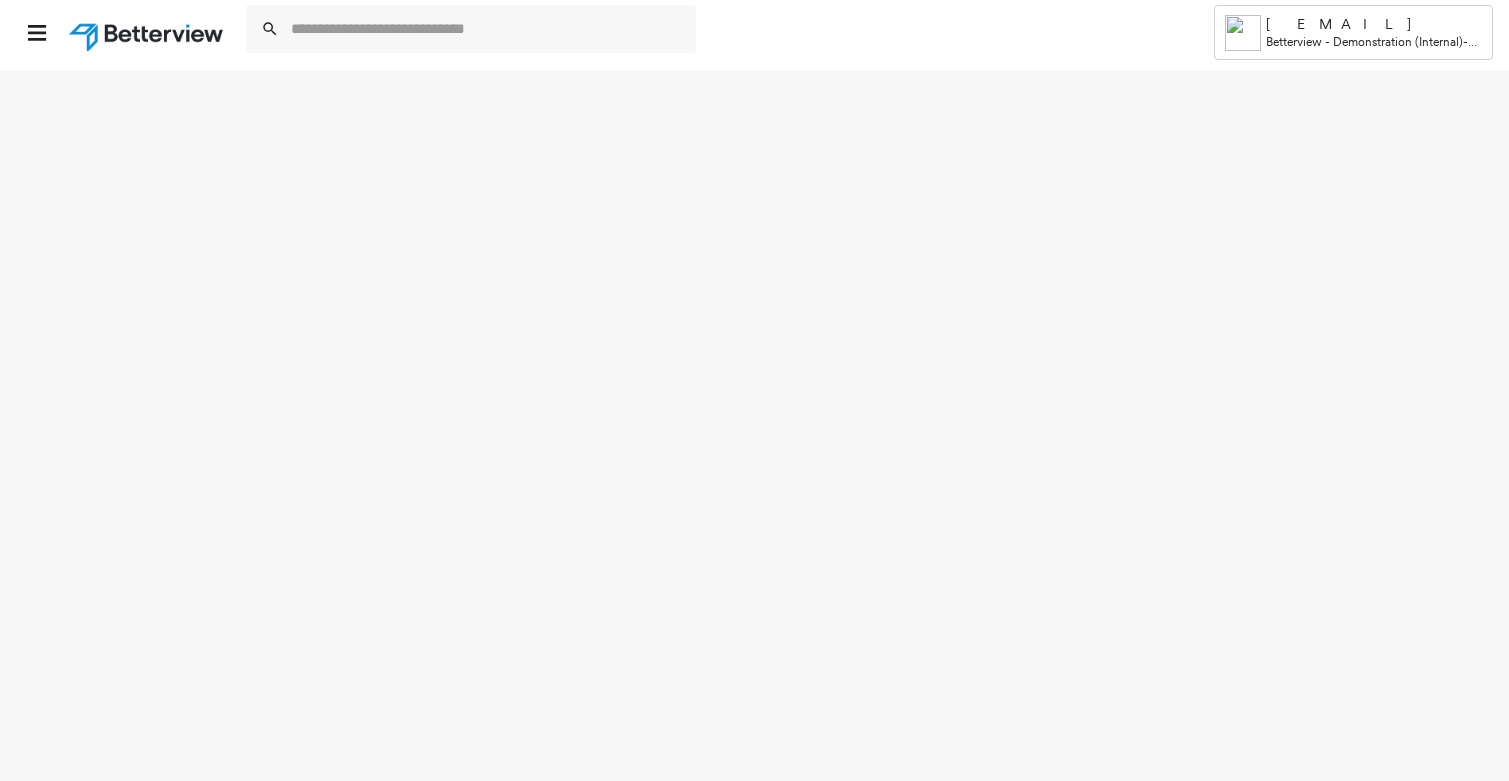 select on "*" 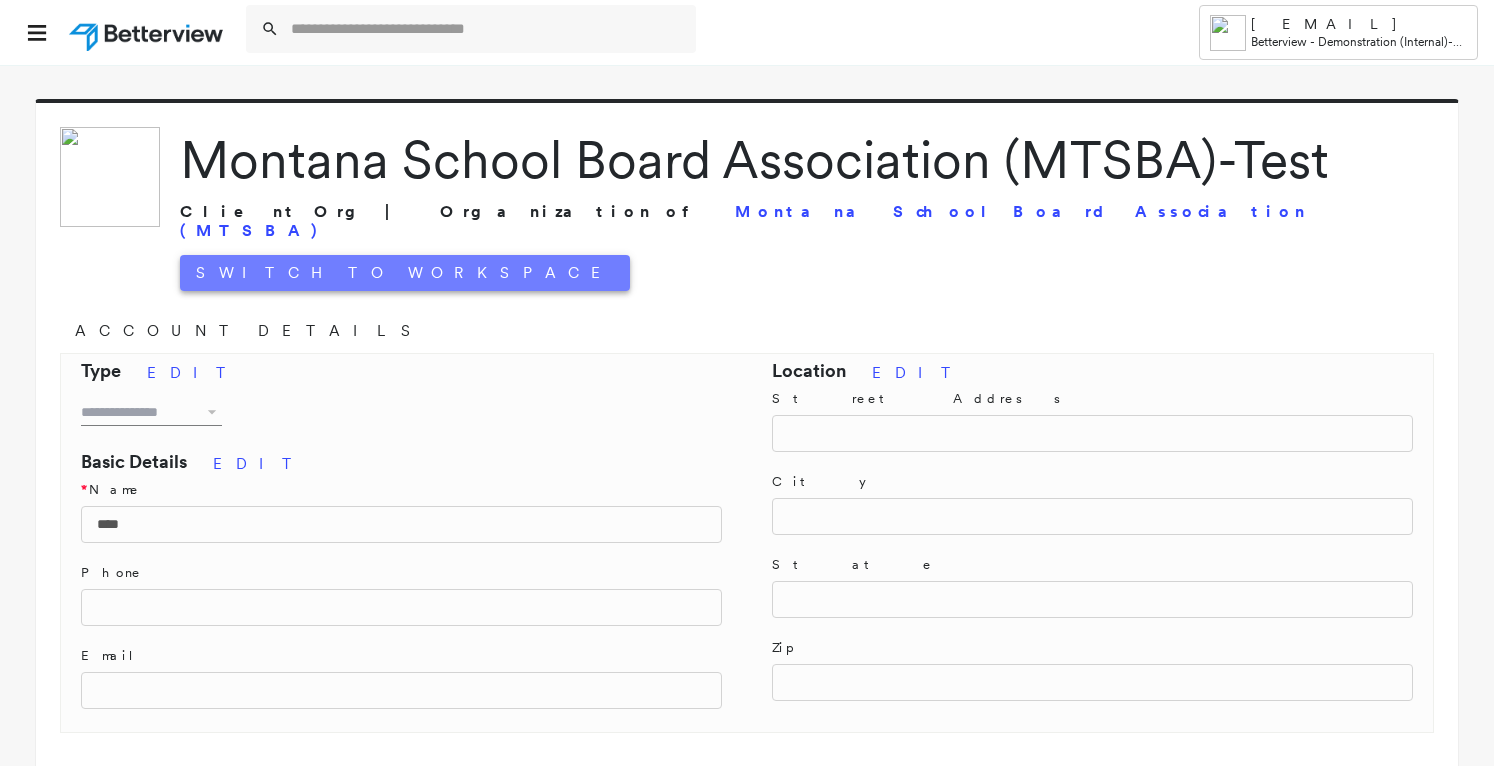 click on "Switch to Workspace" at bounding box center [405, 273] 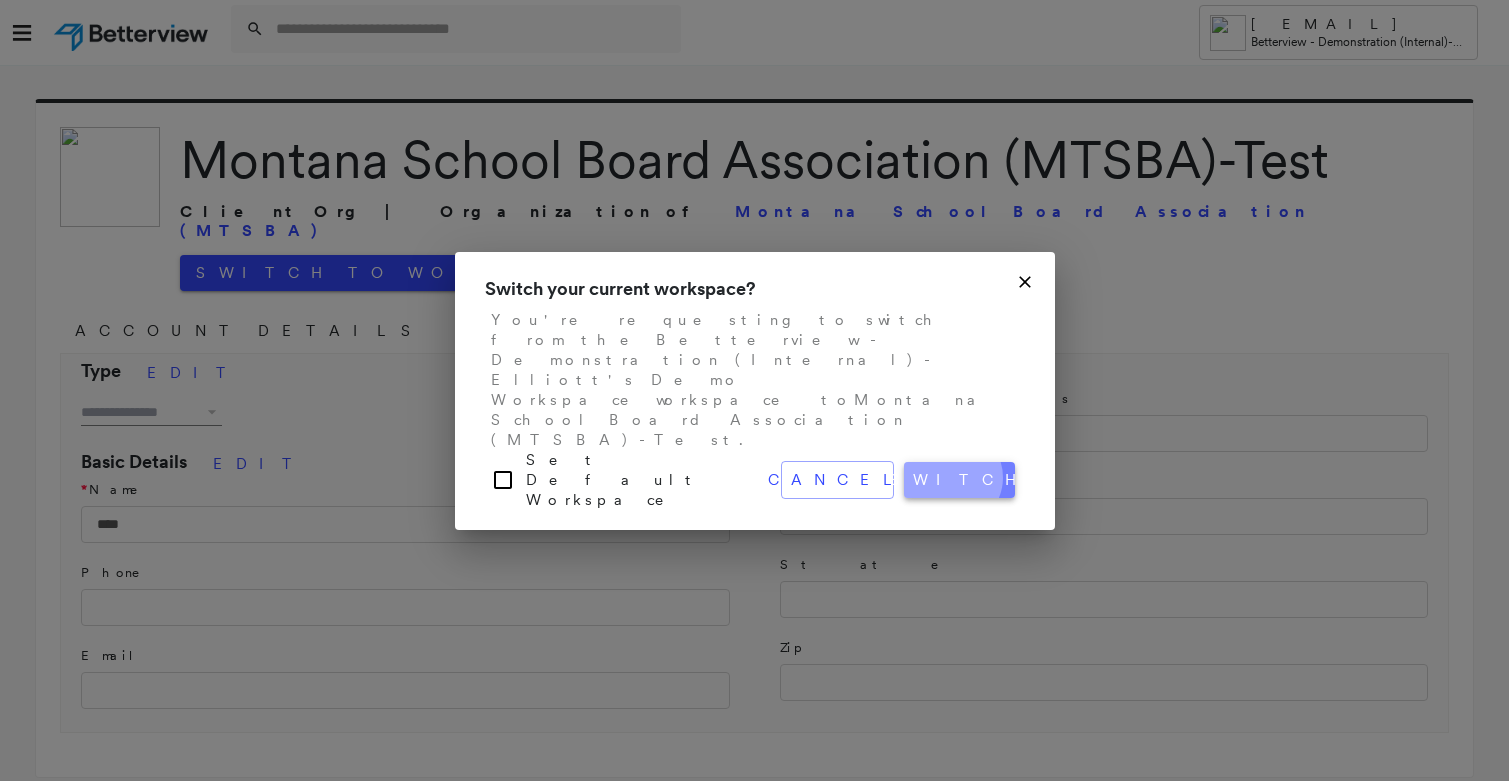 click on "switch" at bounding box center [959, 480] 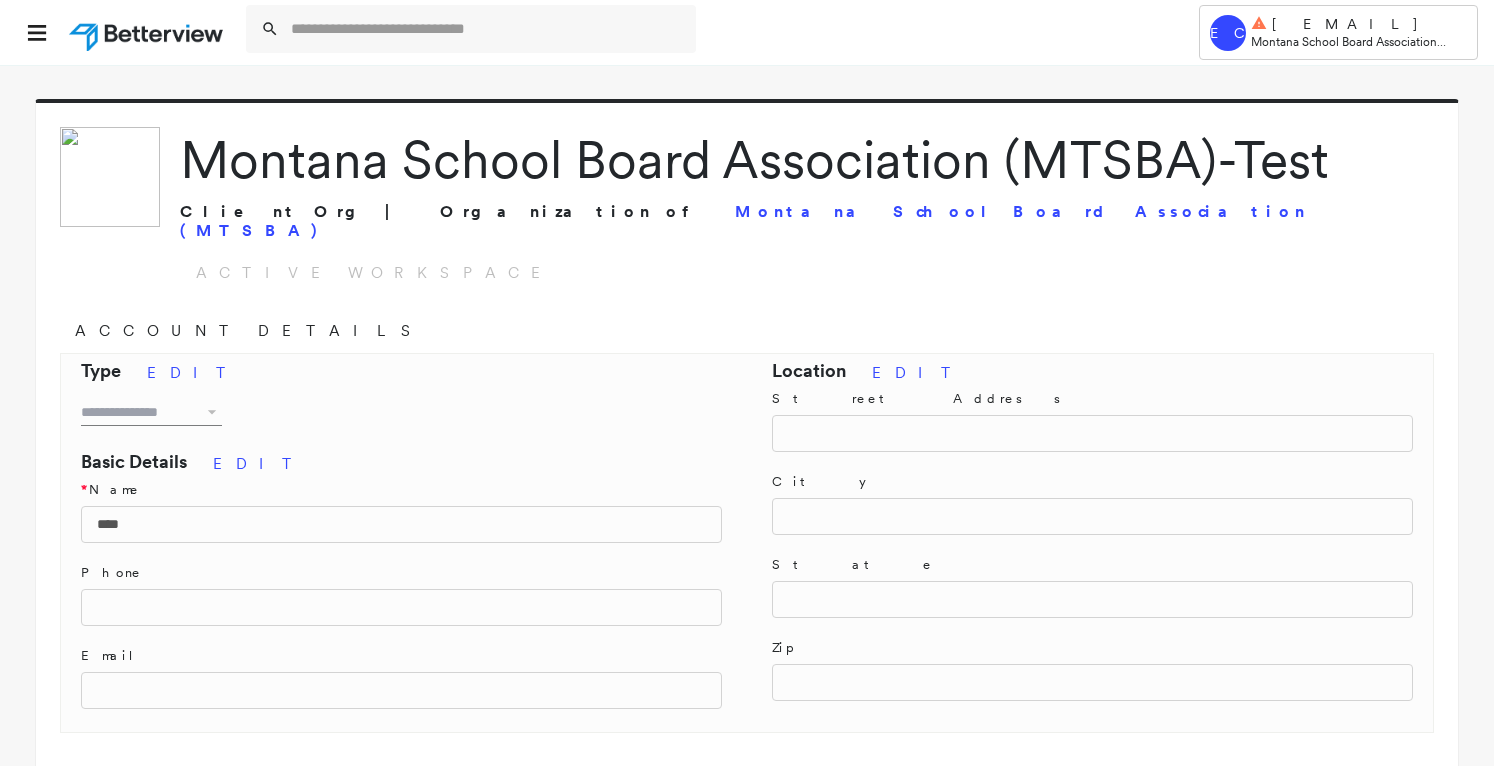 select on "*" 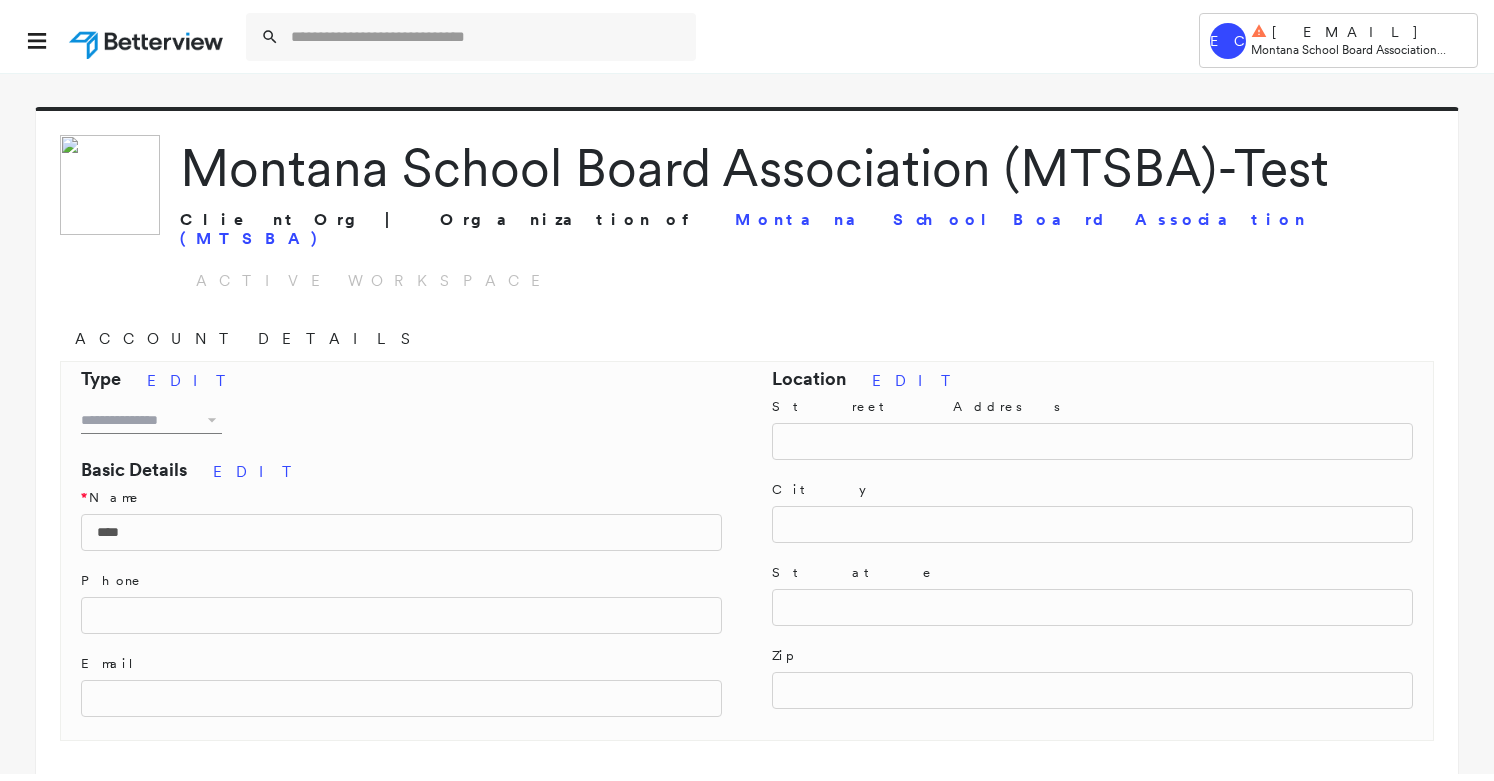 scroll, scrollTop: 0, scrollLeft: 0, axis: both 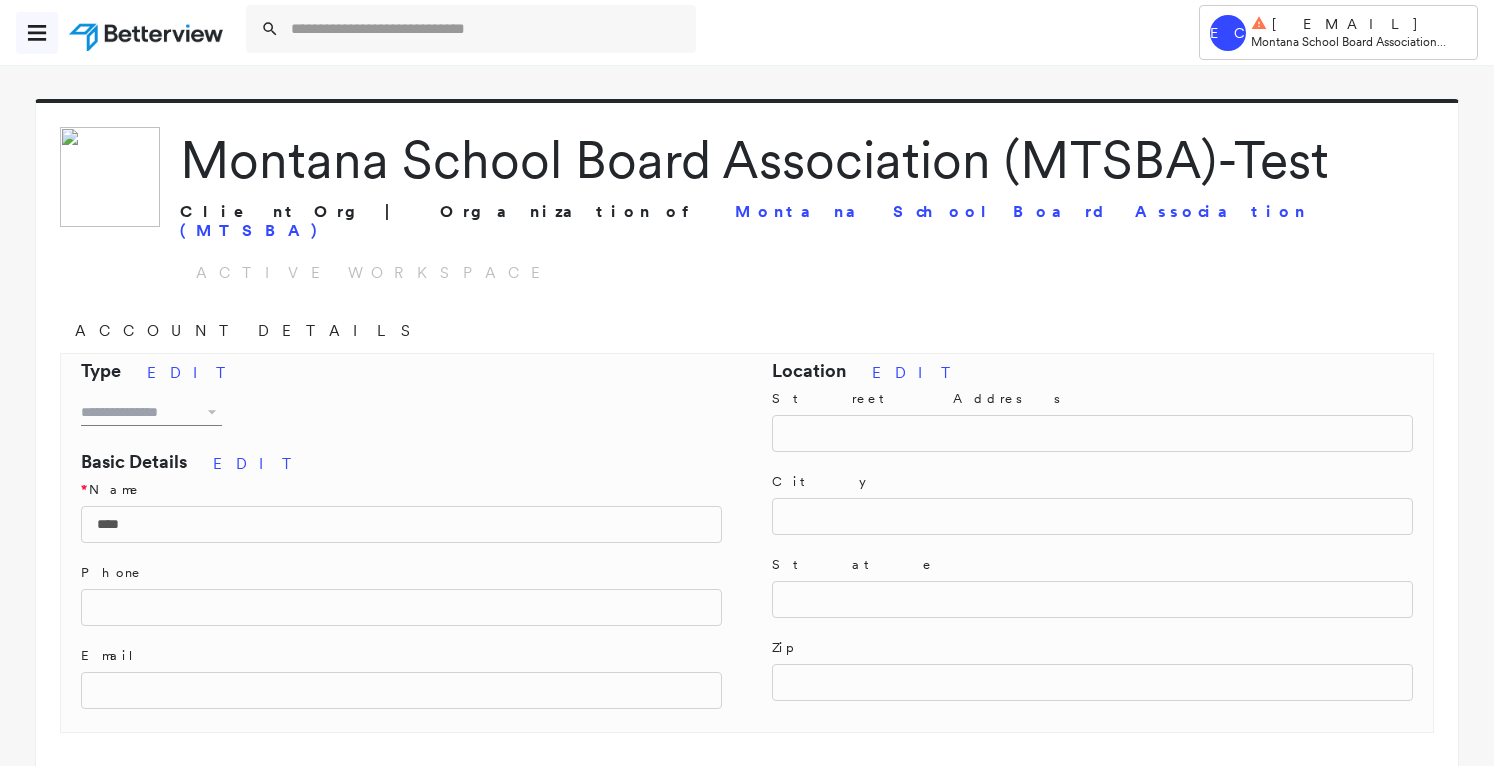 click 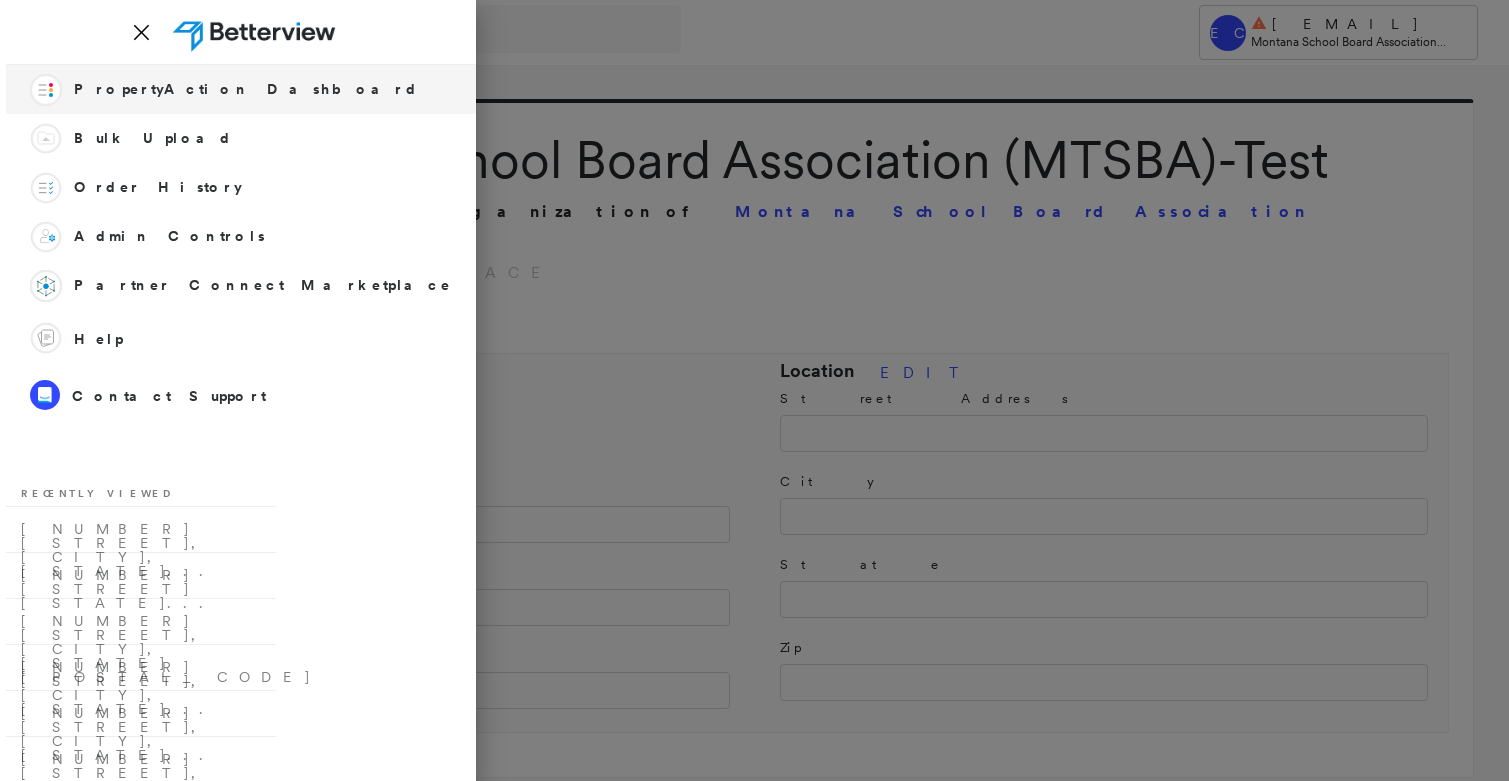 click on "Action Flow PropertyAction Dashboard" at bounding box center (241, 89) 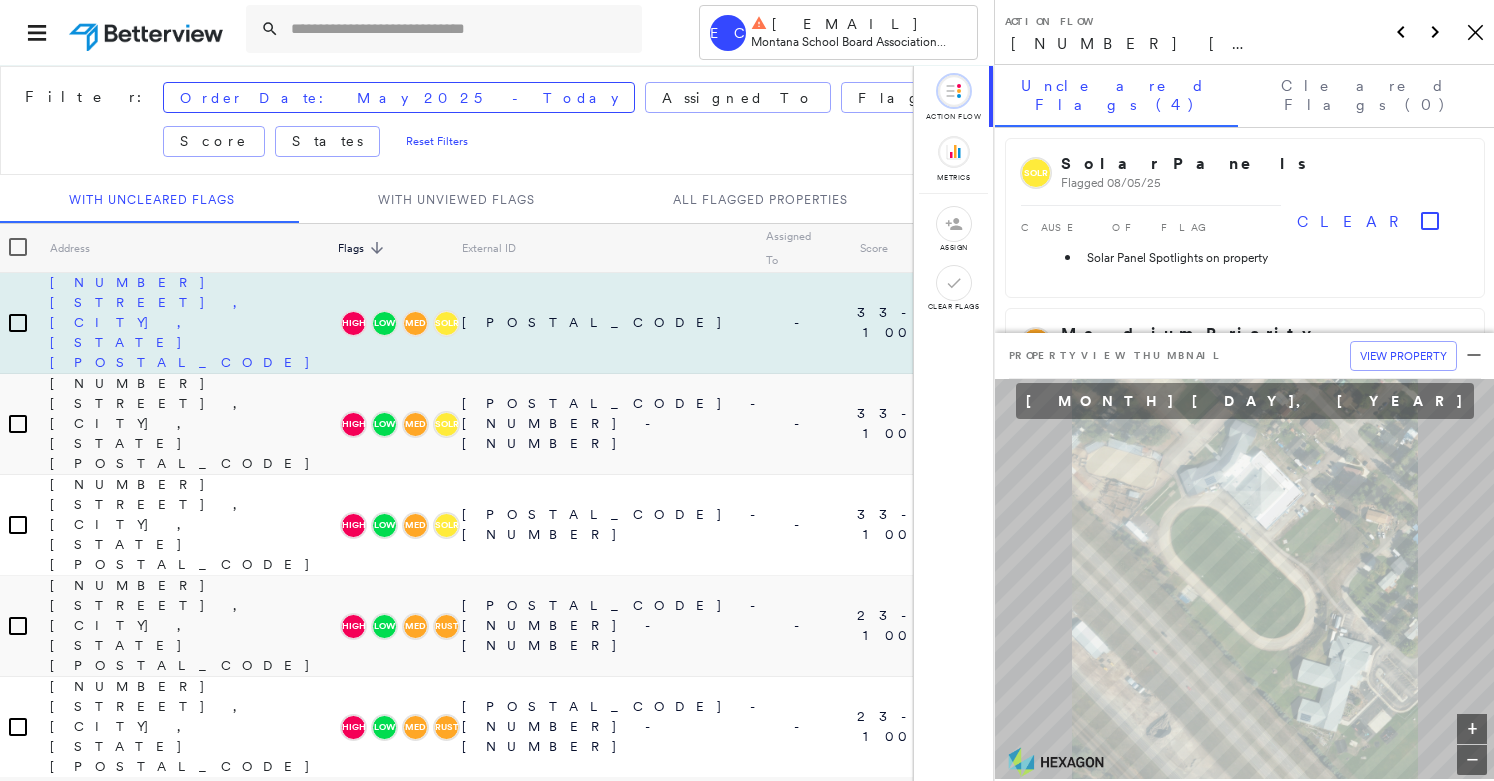 click on "410 Arizona Ave., Superior, MT 59872" at bounding box center (194, 322) 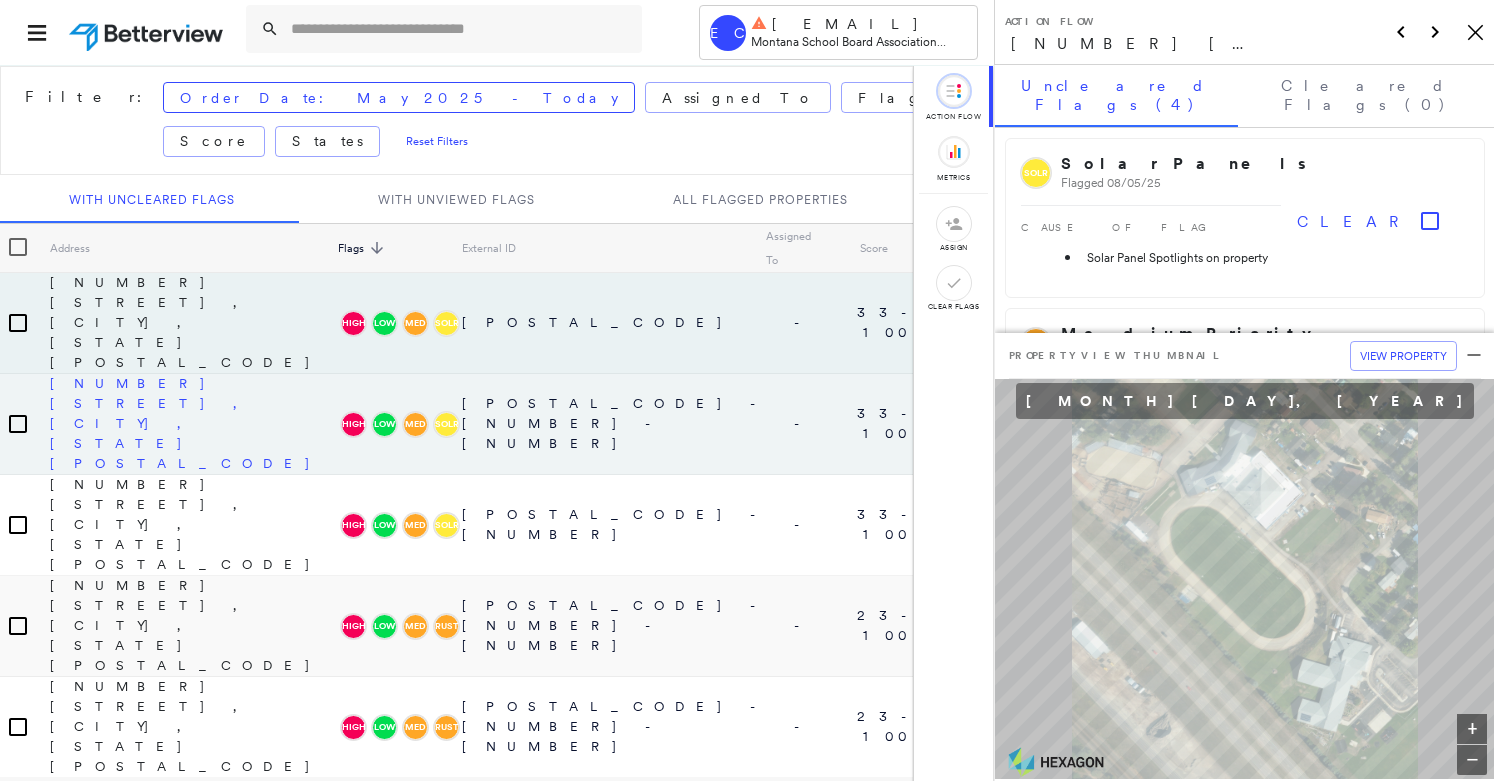 click on "410 Arizona Ave, Superior, MT 59872" at bounding box center (194, 423) 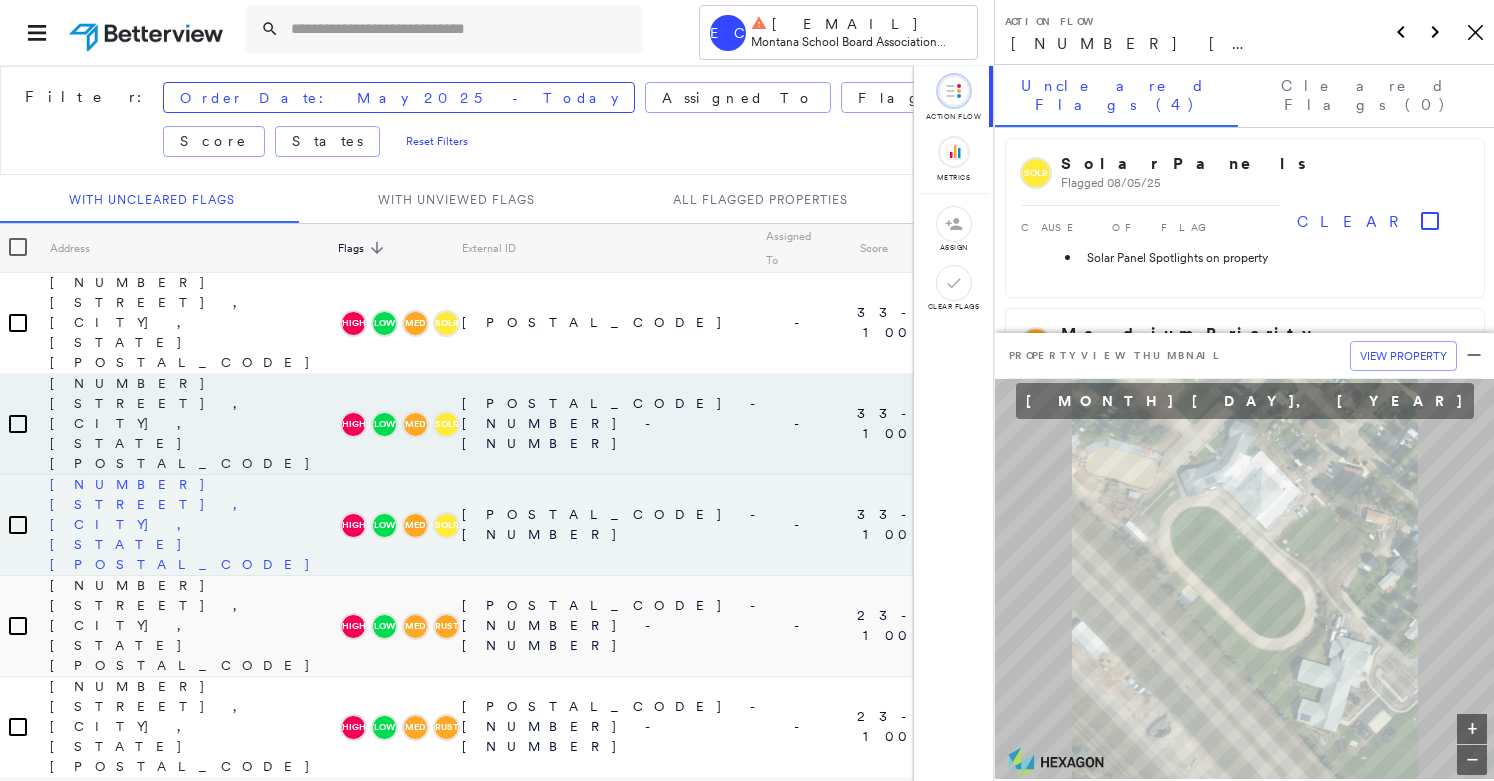 click on "1003 5th Ave E, Superior, MT 59872" at bounding box center [194, 524] 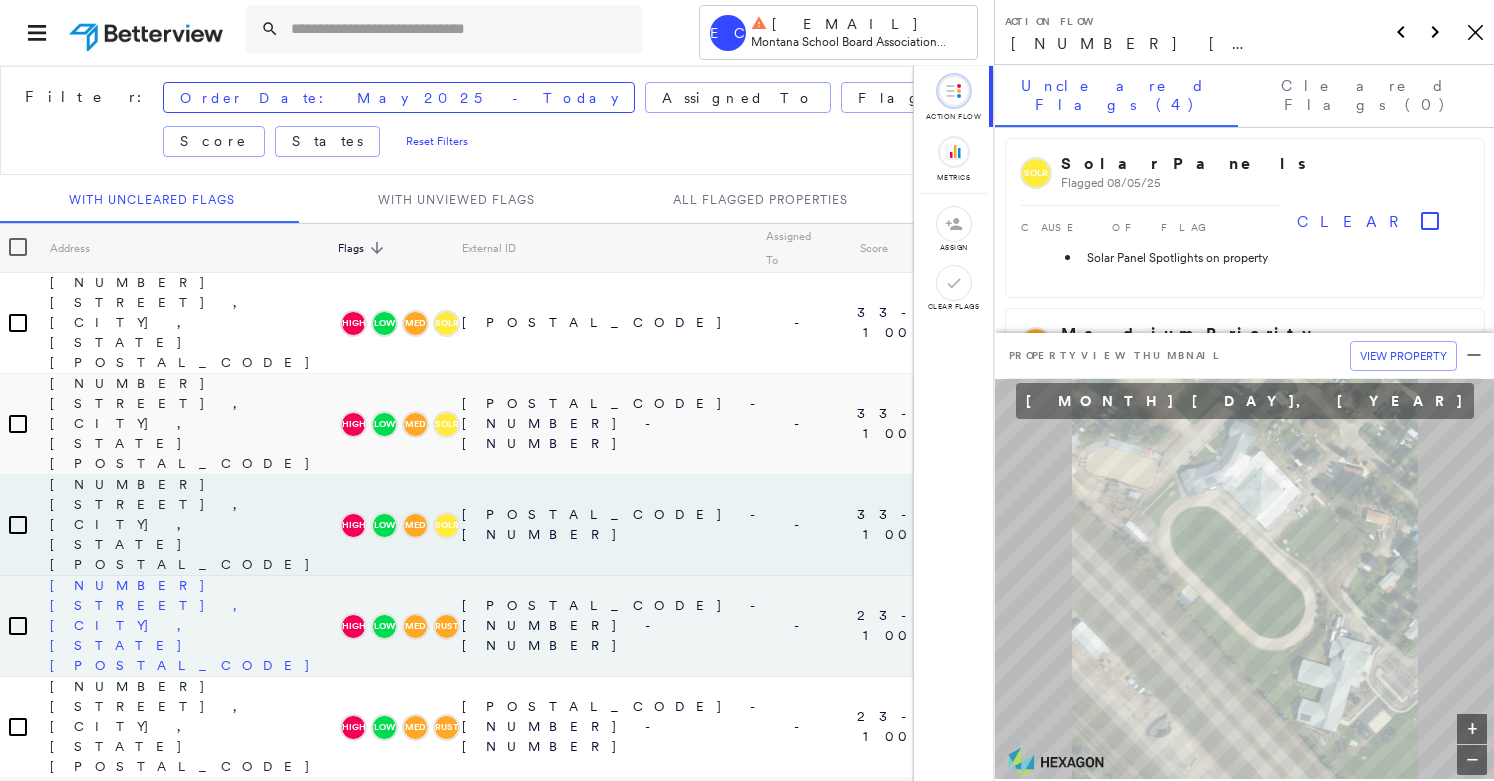 click on "303 3rd Ave NW, Ronan, MT 59864" at bounding box center (194, 625) 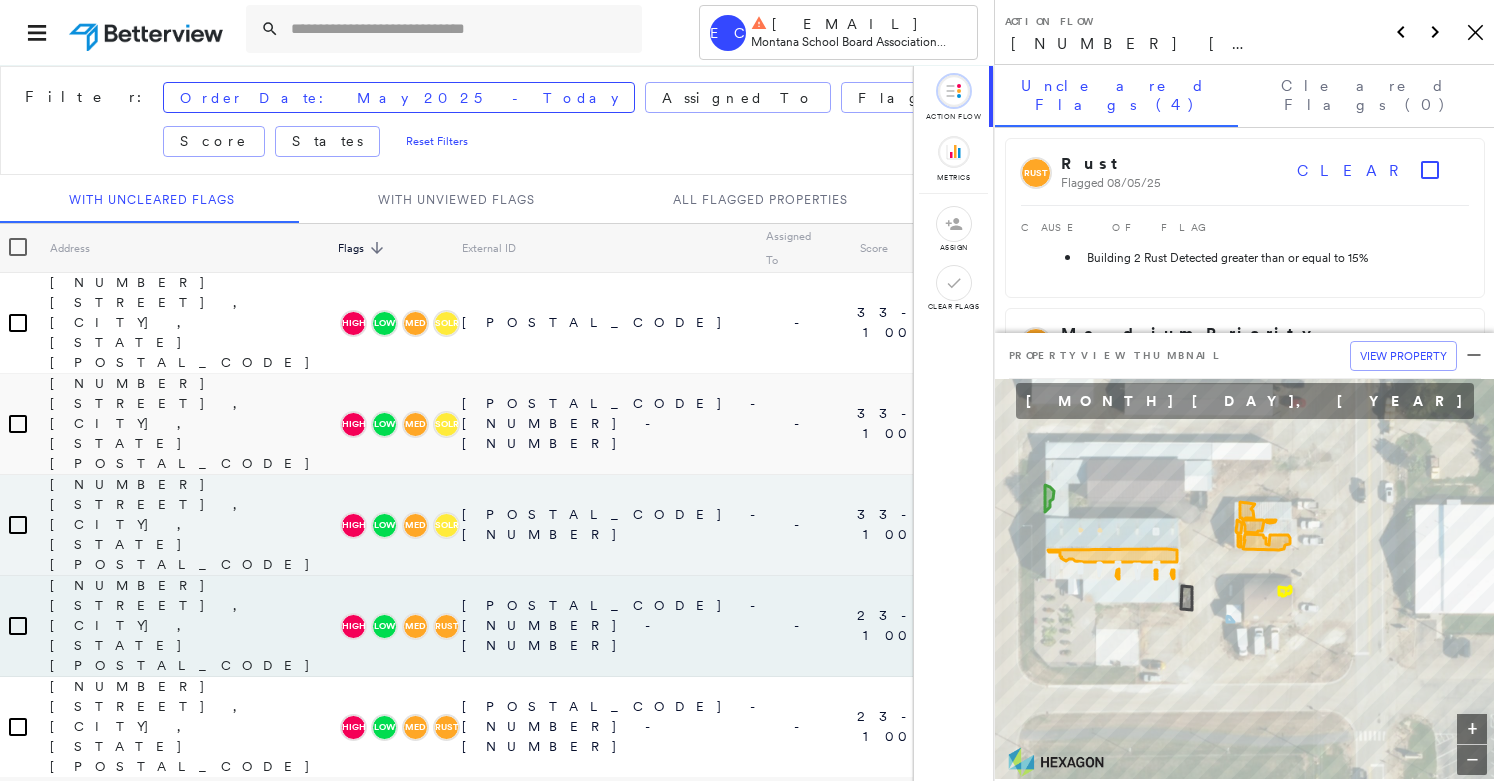 click on "1003 5th Ave E, Superior, MT 59872" at bounding box center [194, 525] 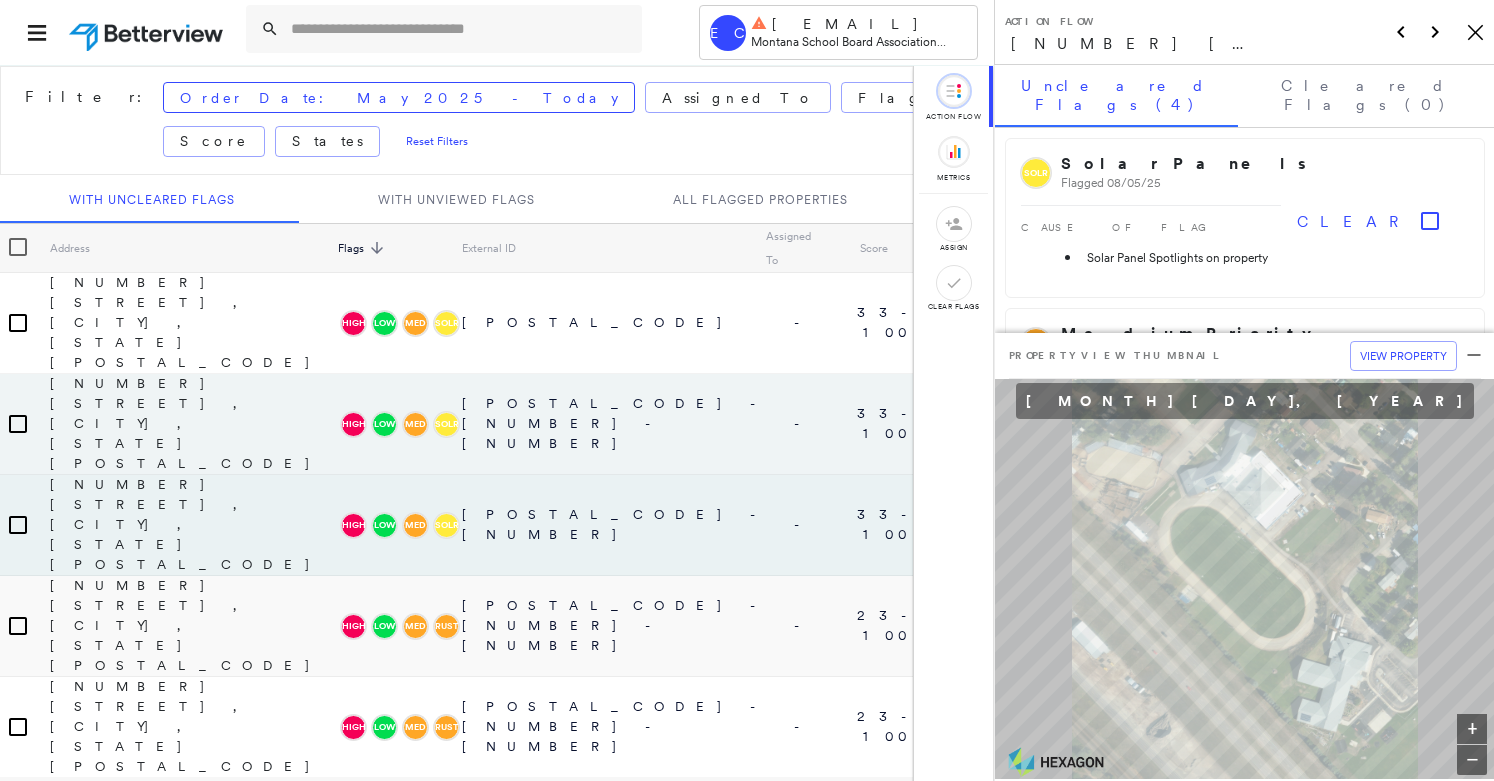 click on "410 Arizona Ave, Superior, MT 59872" at bounding box center [194, 424] 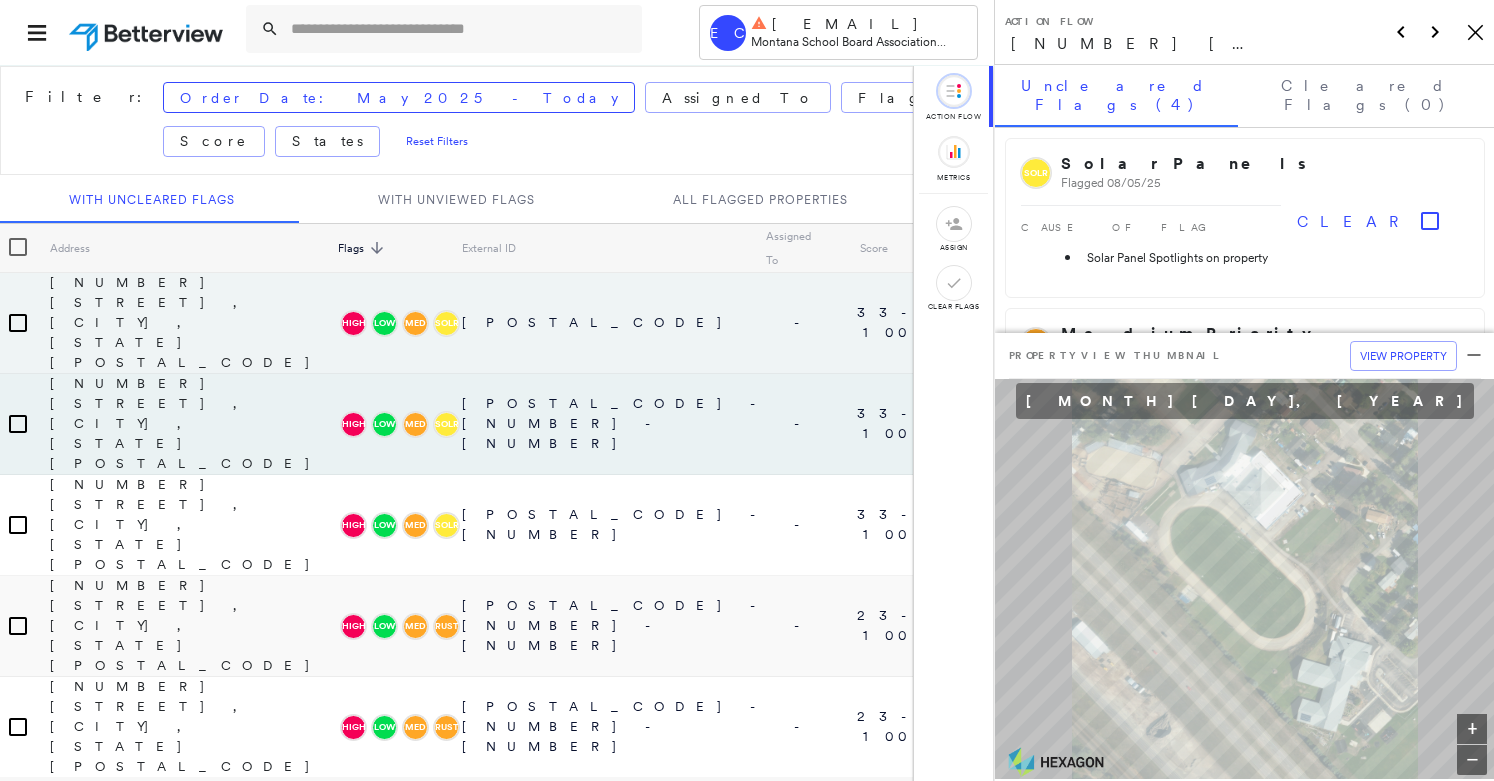 click on "410 Arizona Ave., Superior, MT 59872" at bounding box center [194, 323] 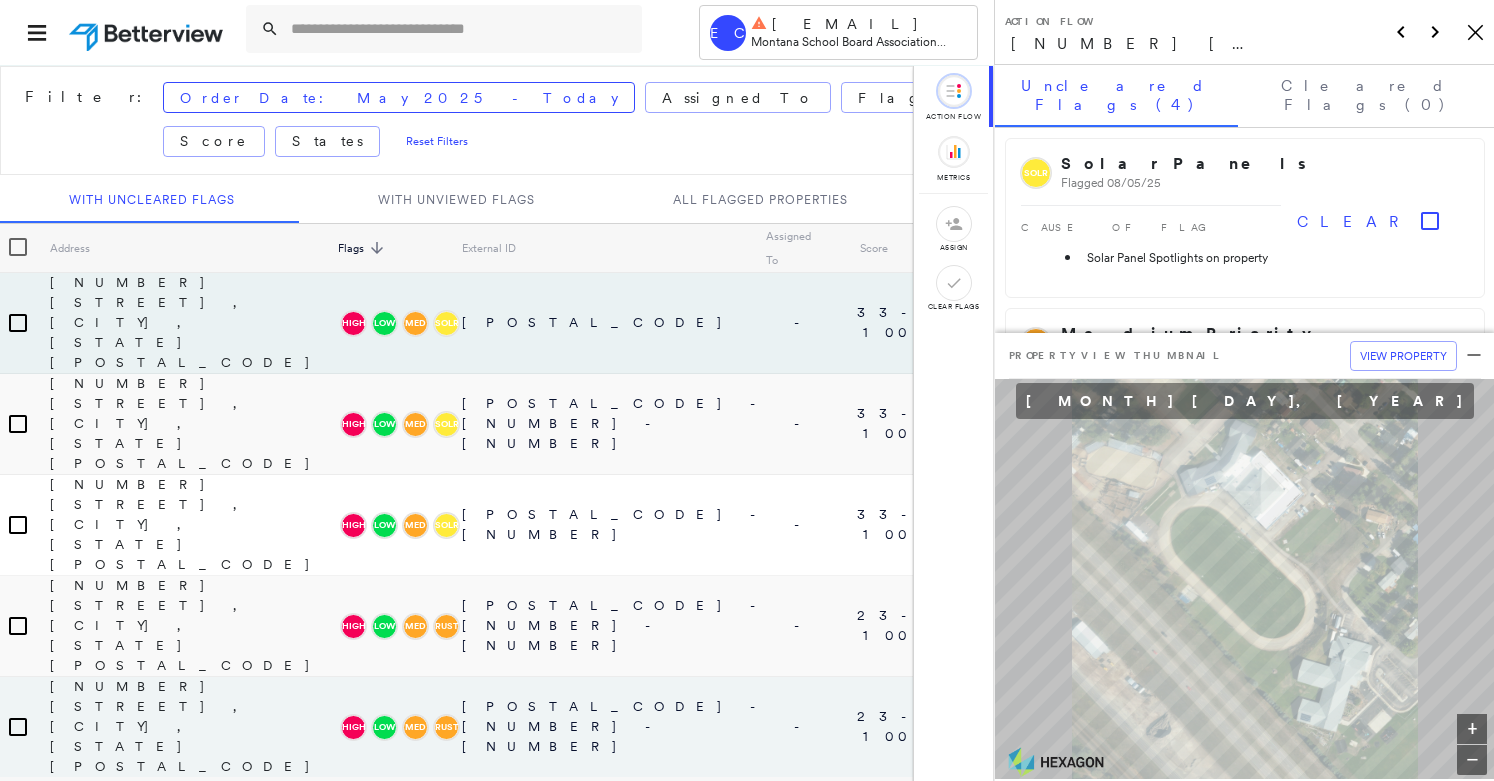 click on "303 3rd Ave NW, Ronan, MT 59864" at bounding box center [194, 727] 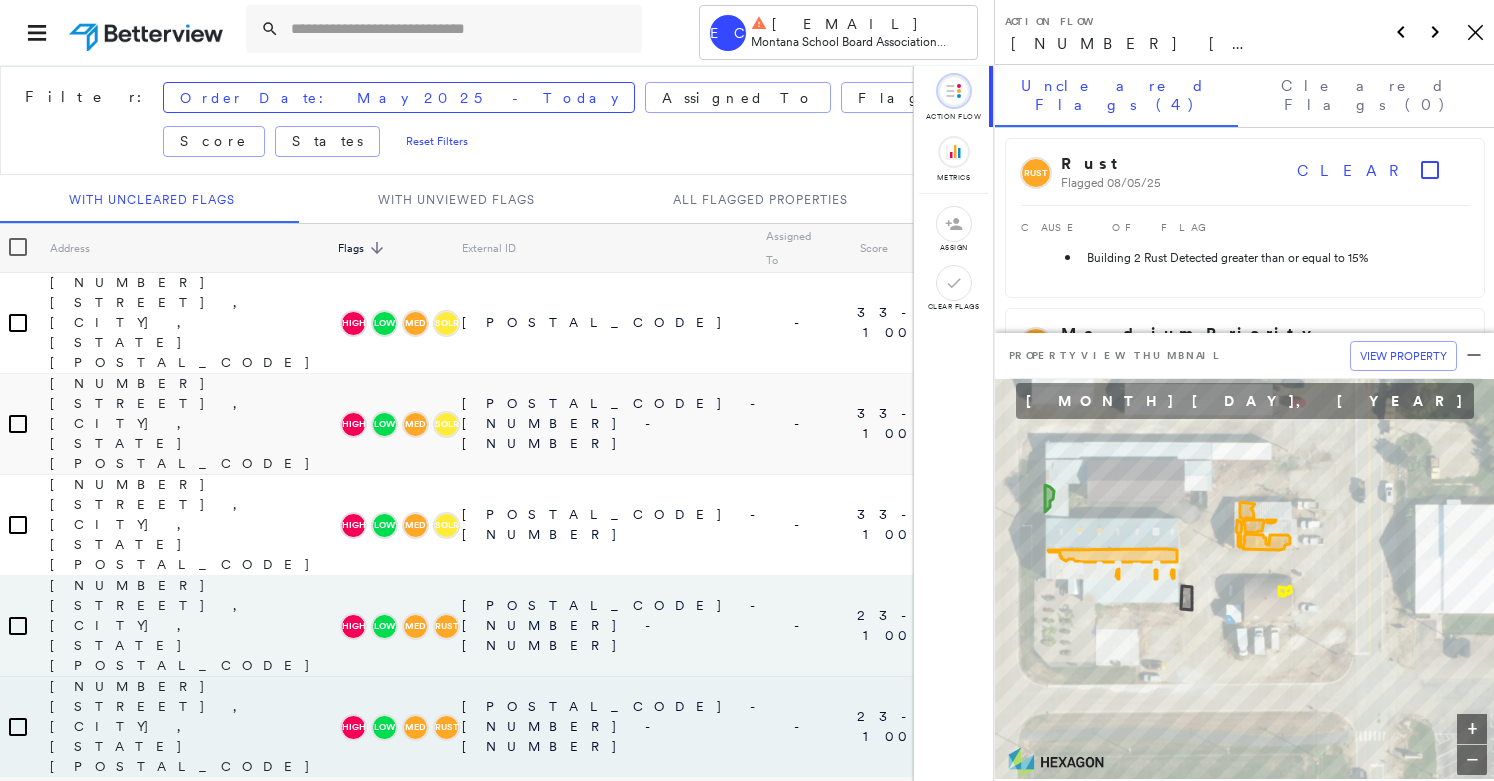 click on "303 3rd Ave NW, Ronan, MT 59864" at bounding box center [194, 626] 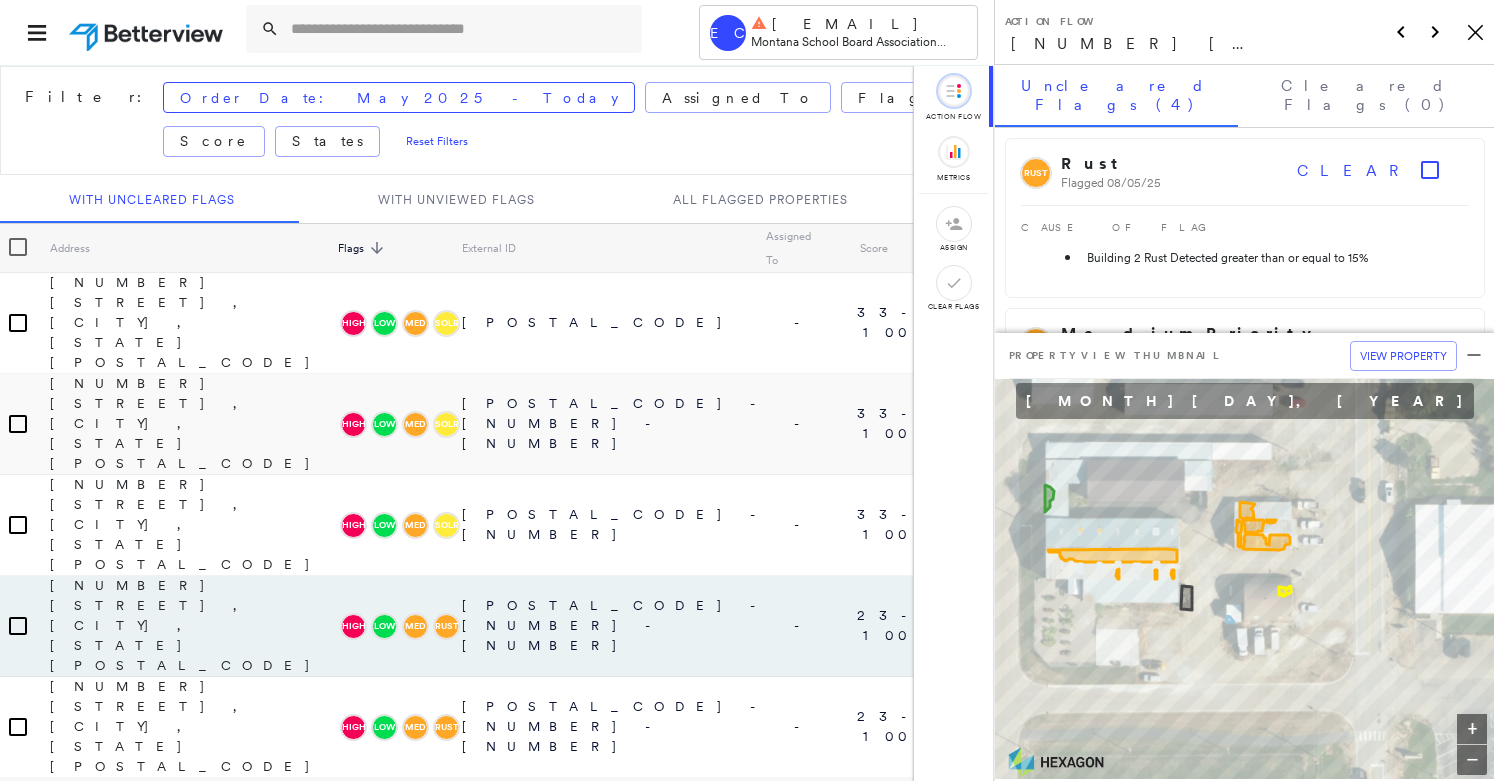 click on "415 N. 3rd St., Columbus, MT 59019" at bounding box center [194, 828] 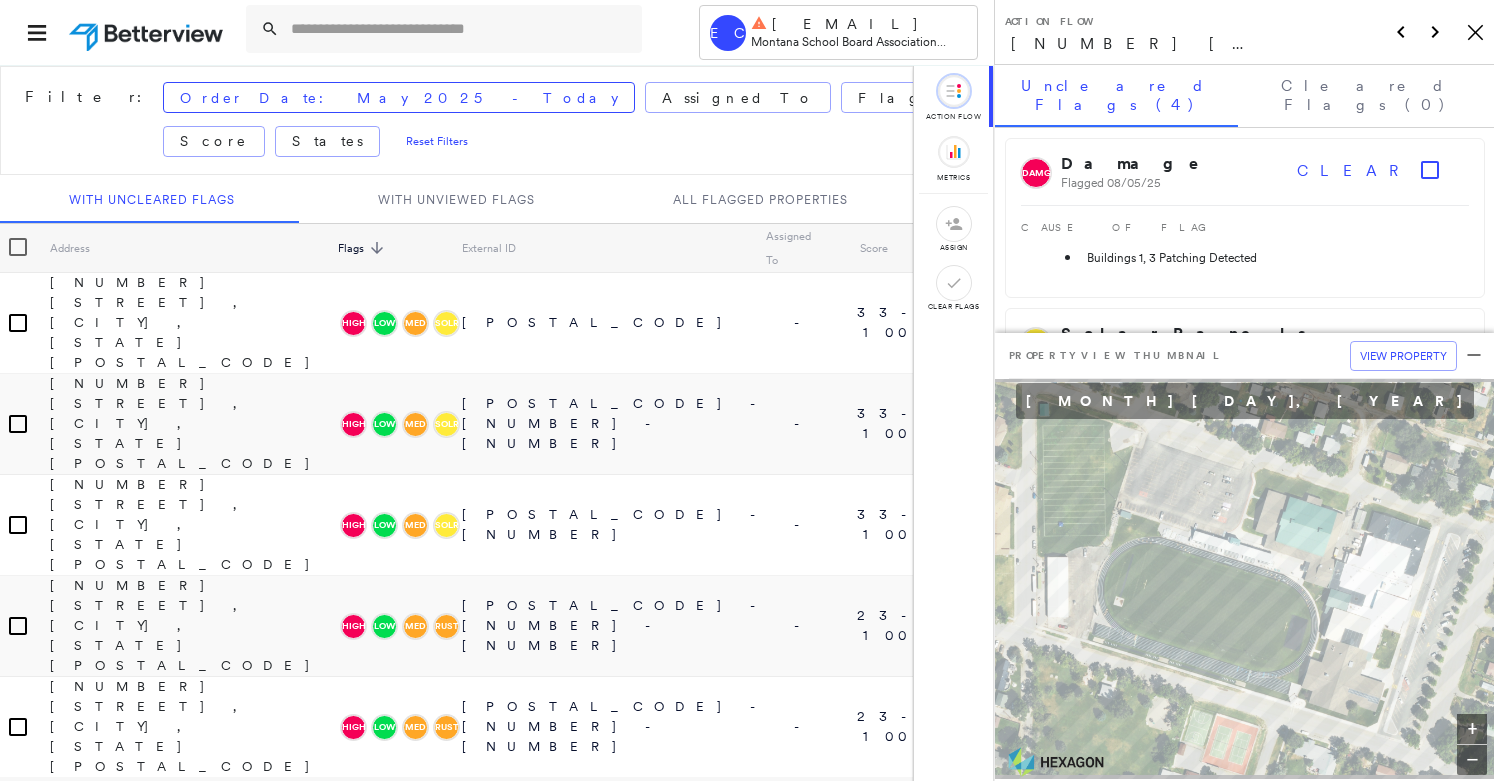 click on "1932 US Hwy 87, Billings, MT 59101" at bounding box center (194, 929) 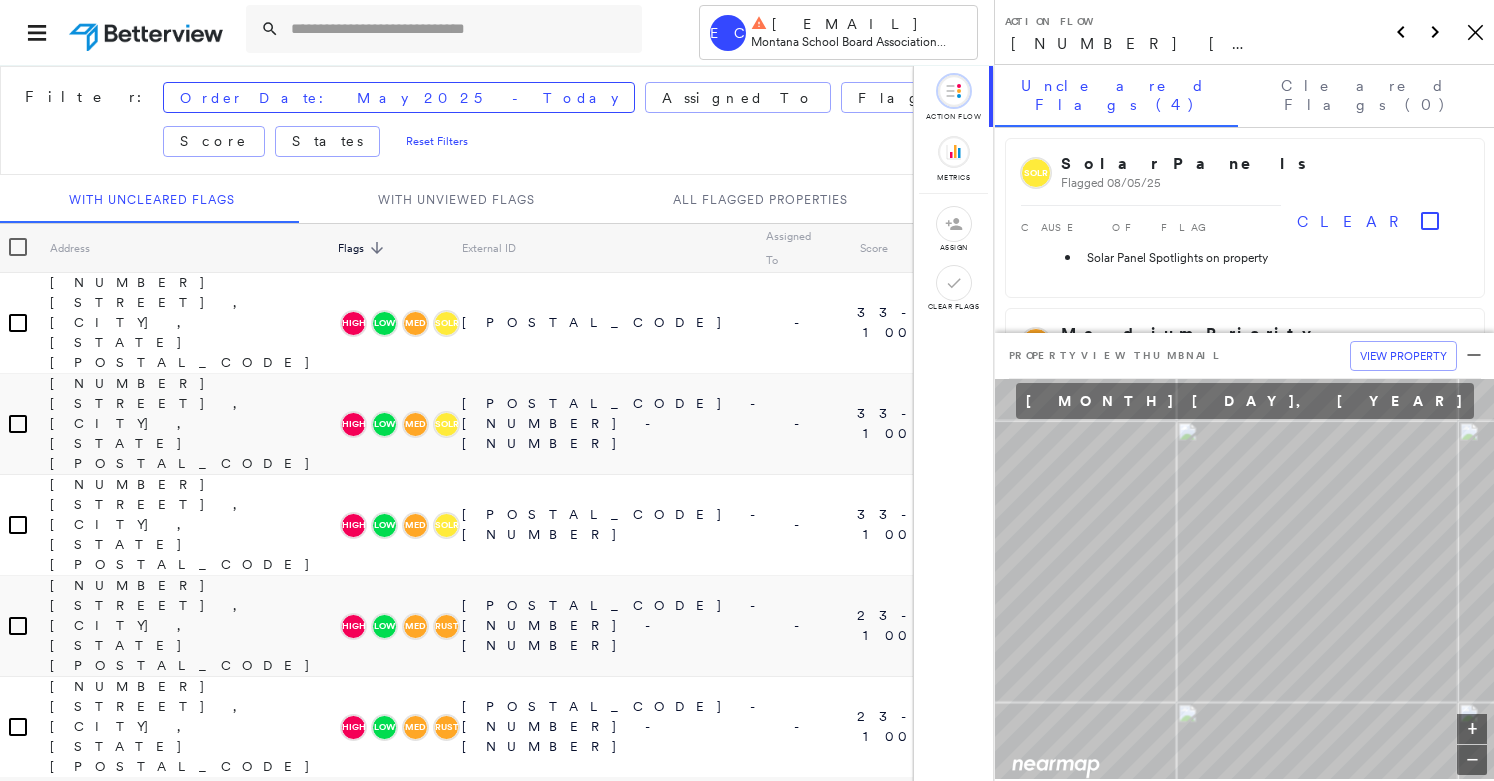 click on "1932 US Hwy 87, Billings, MT 59101" at bounding box center [194, 928] 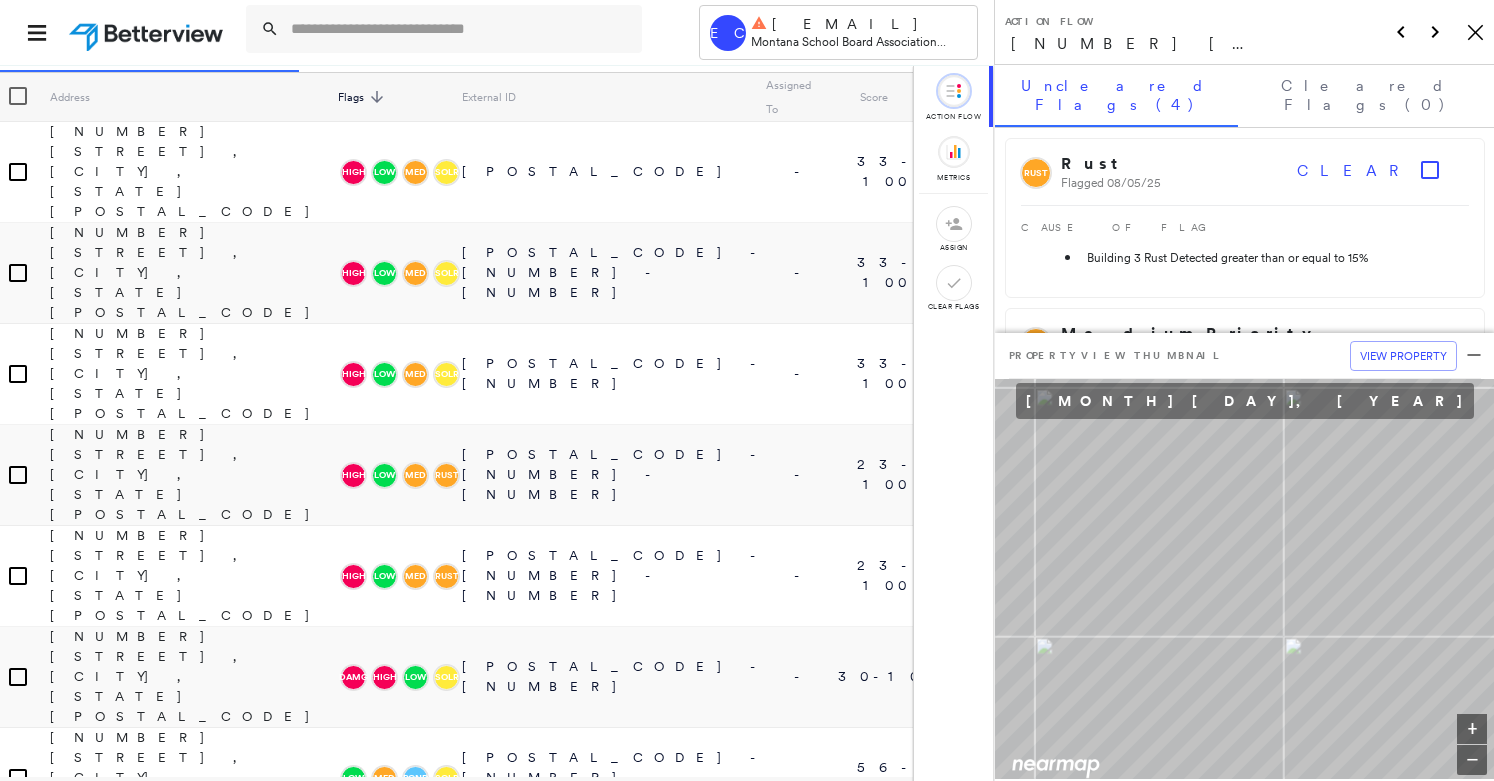 scroll, scrollTop: 198, scrollLeft: 0, axis: vertical 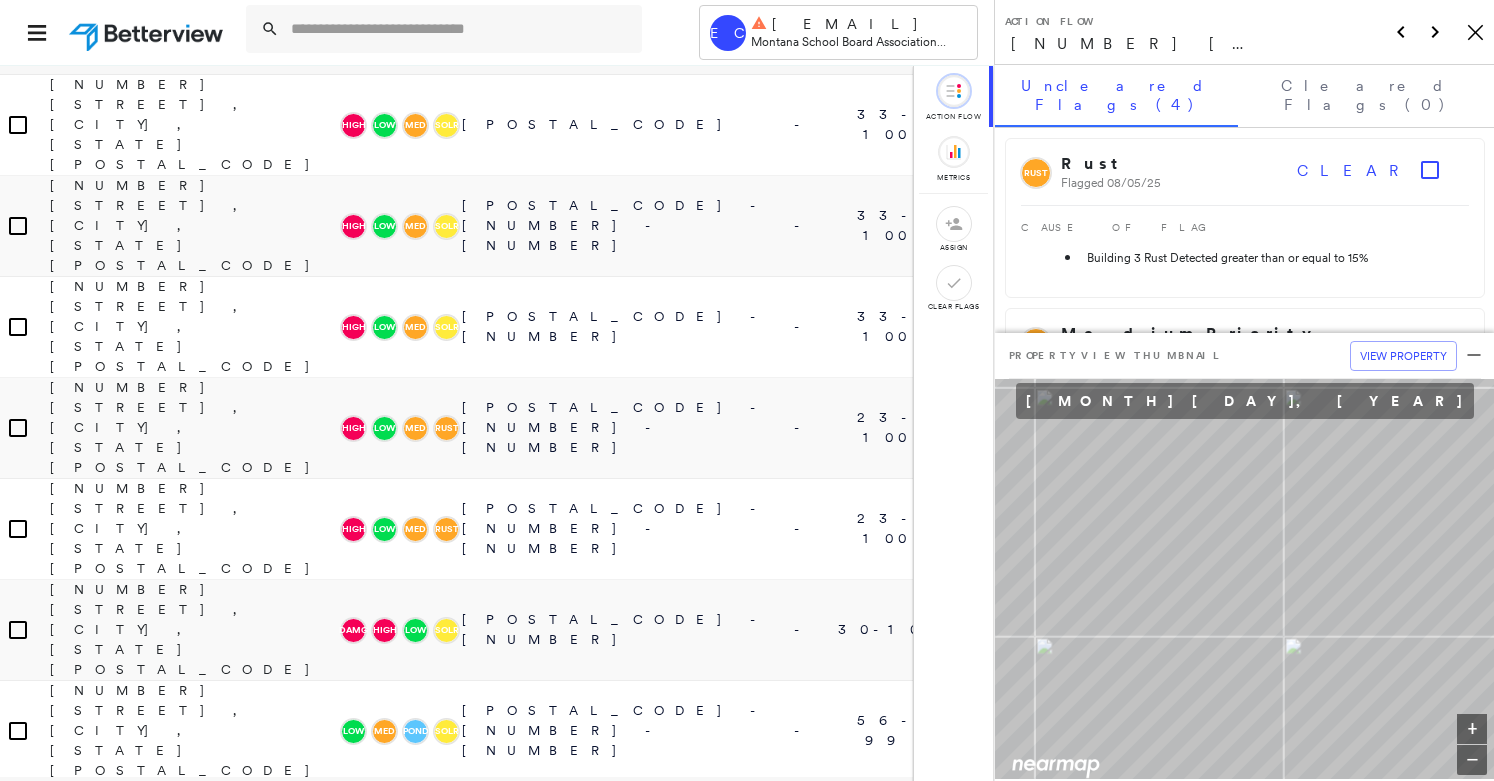 click on "1805 Talbot Rd, Columbia Falls, MT 59912" at bounding box center (194, 1336) 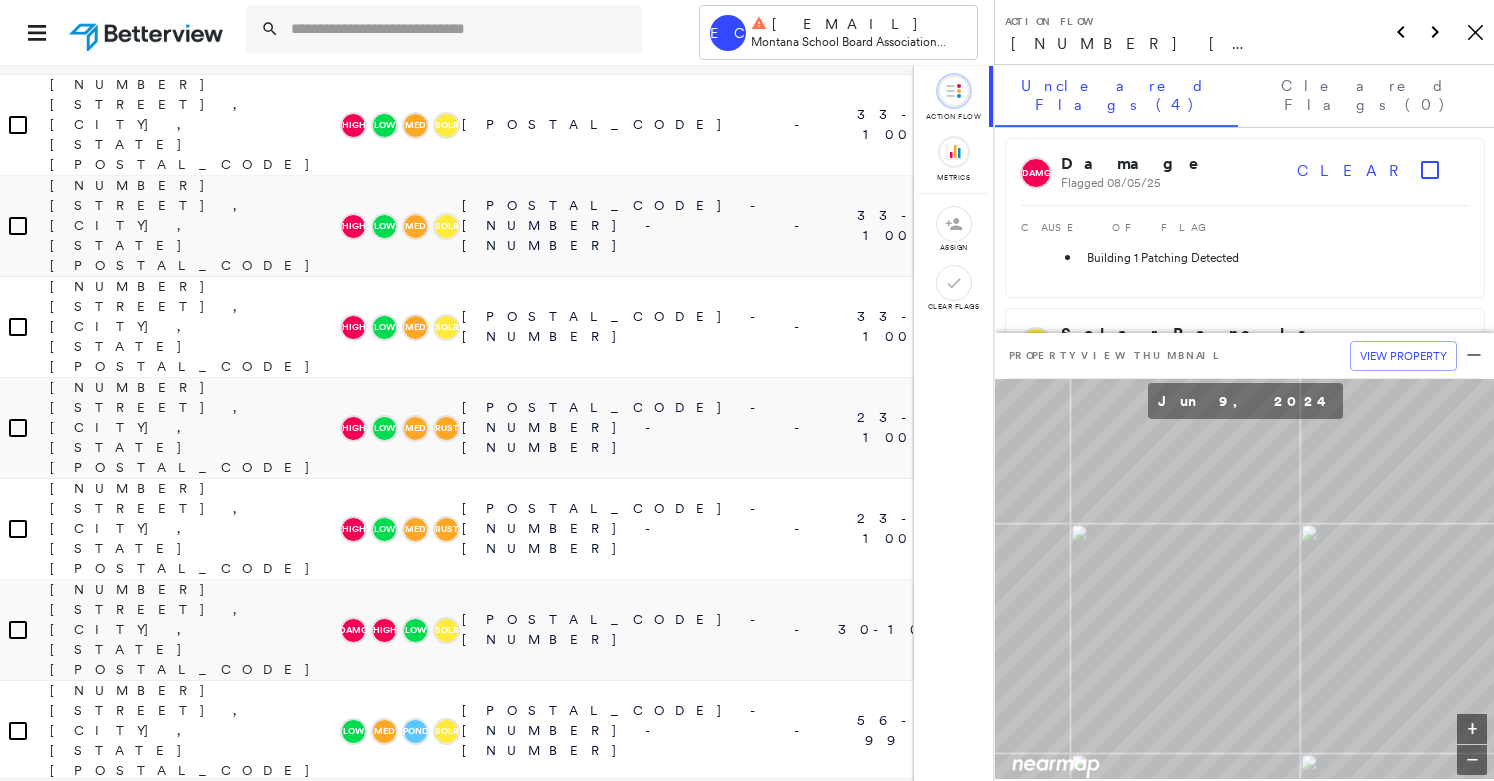 click on "3139 Duck Creek Rd, Billings, MT 59101" at bounding box center (194, 1437) 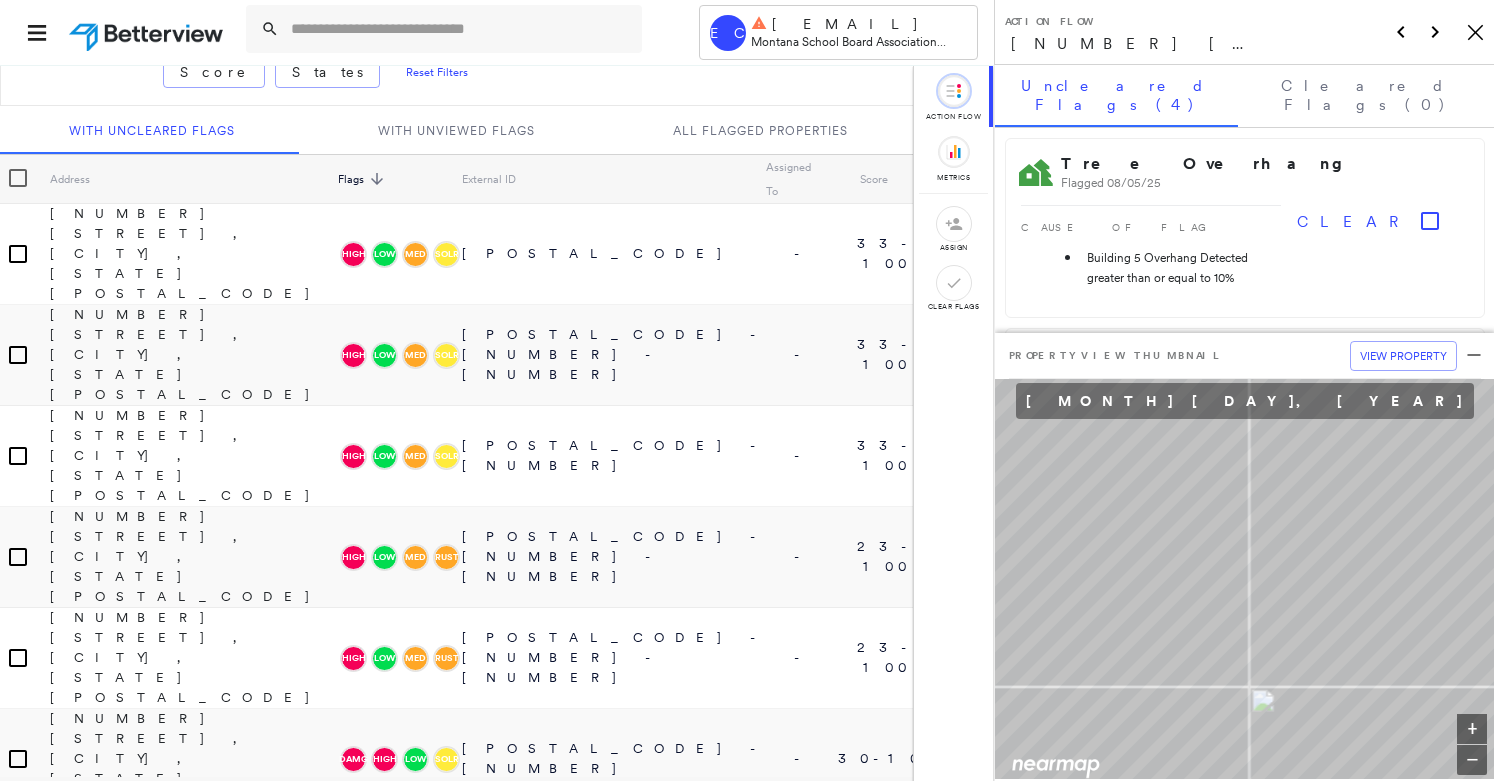 scroll, scrollTop: 0, scrollLeft: 0, axis: both 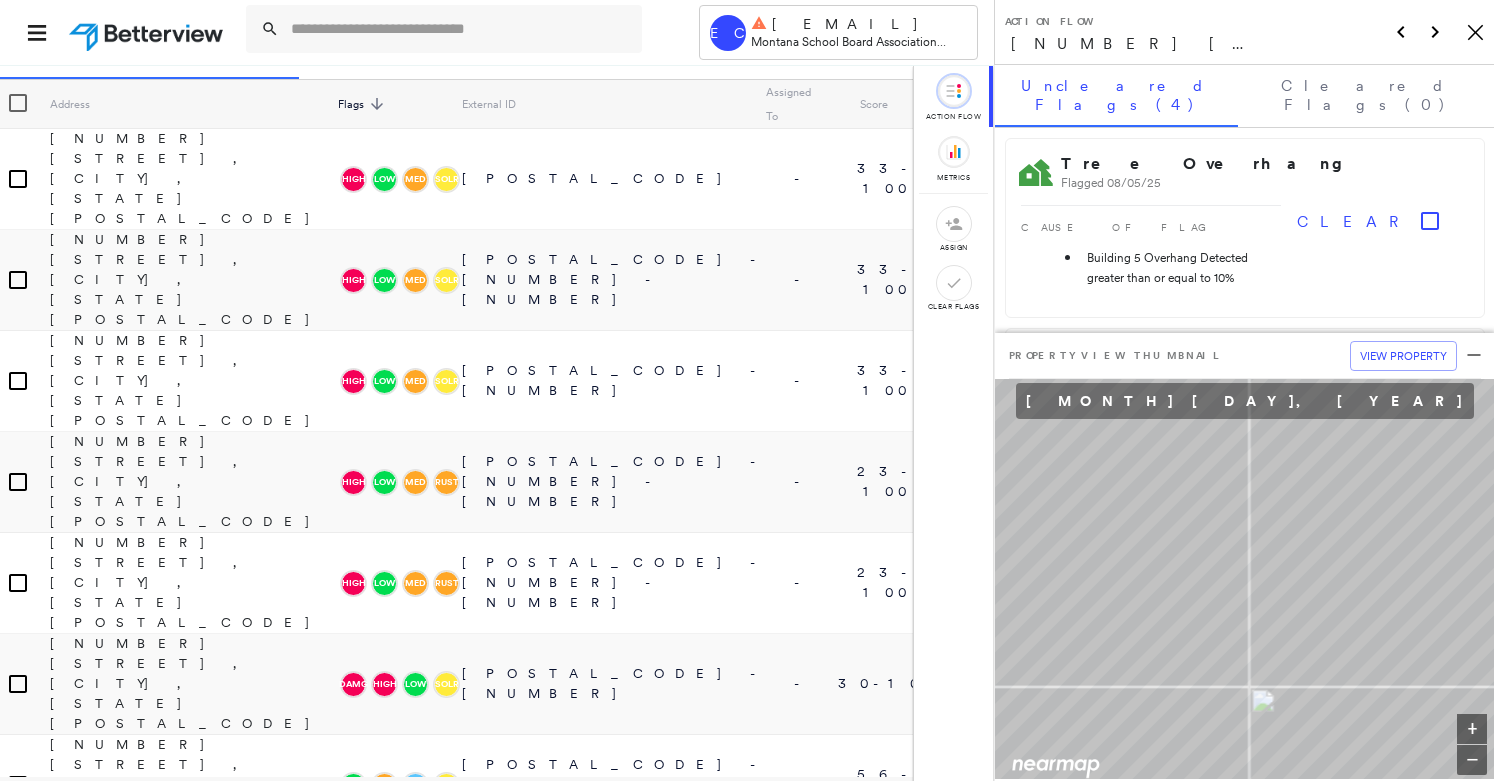 click on "1805 Talbot Rd, Columbia Falls, MT 59912" at bounding box center (194, 1390) 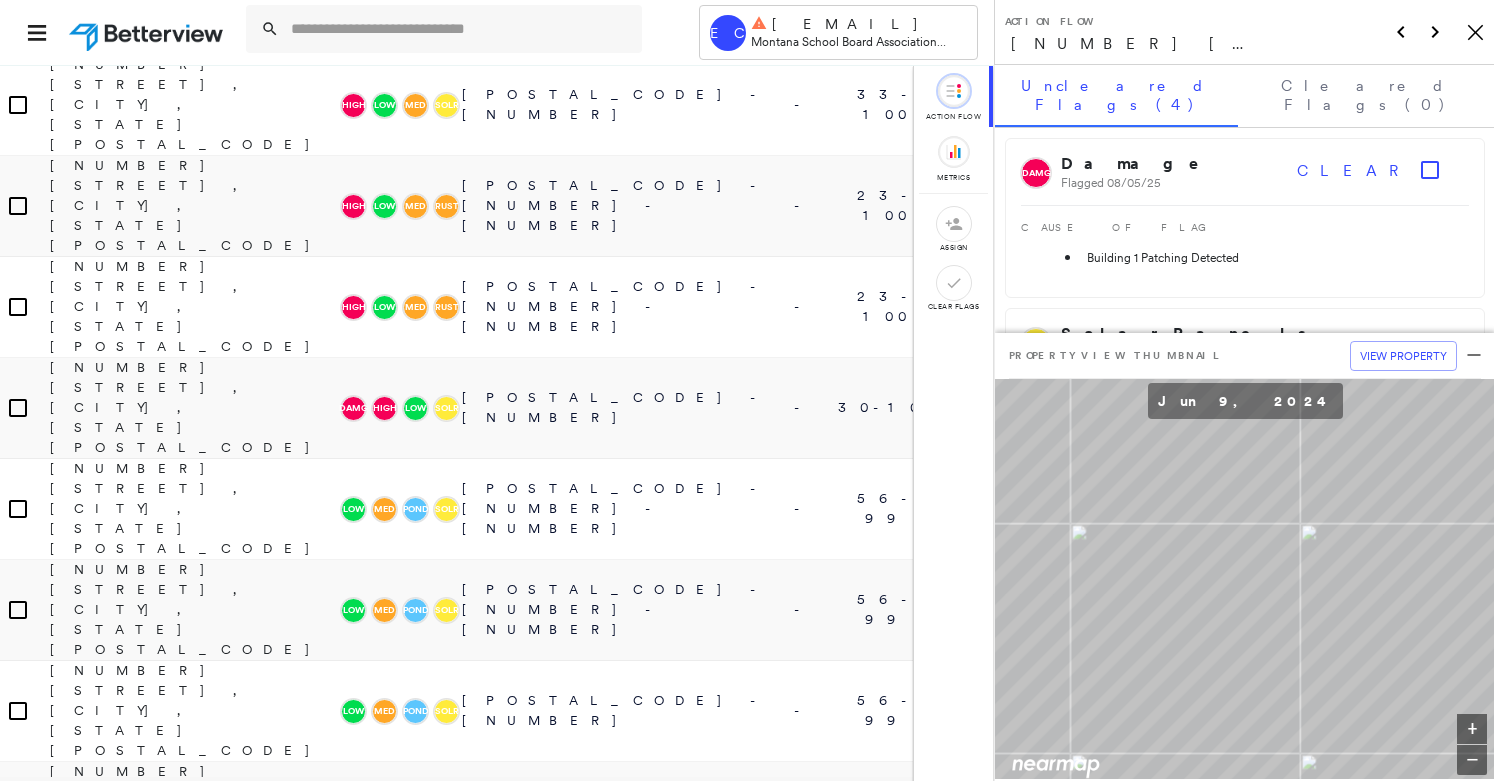 scroll, scrollTop: 435, scrollLeft: 0, axis: vertical 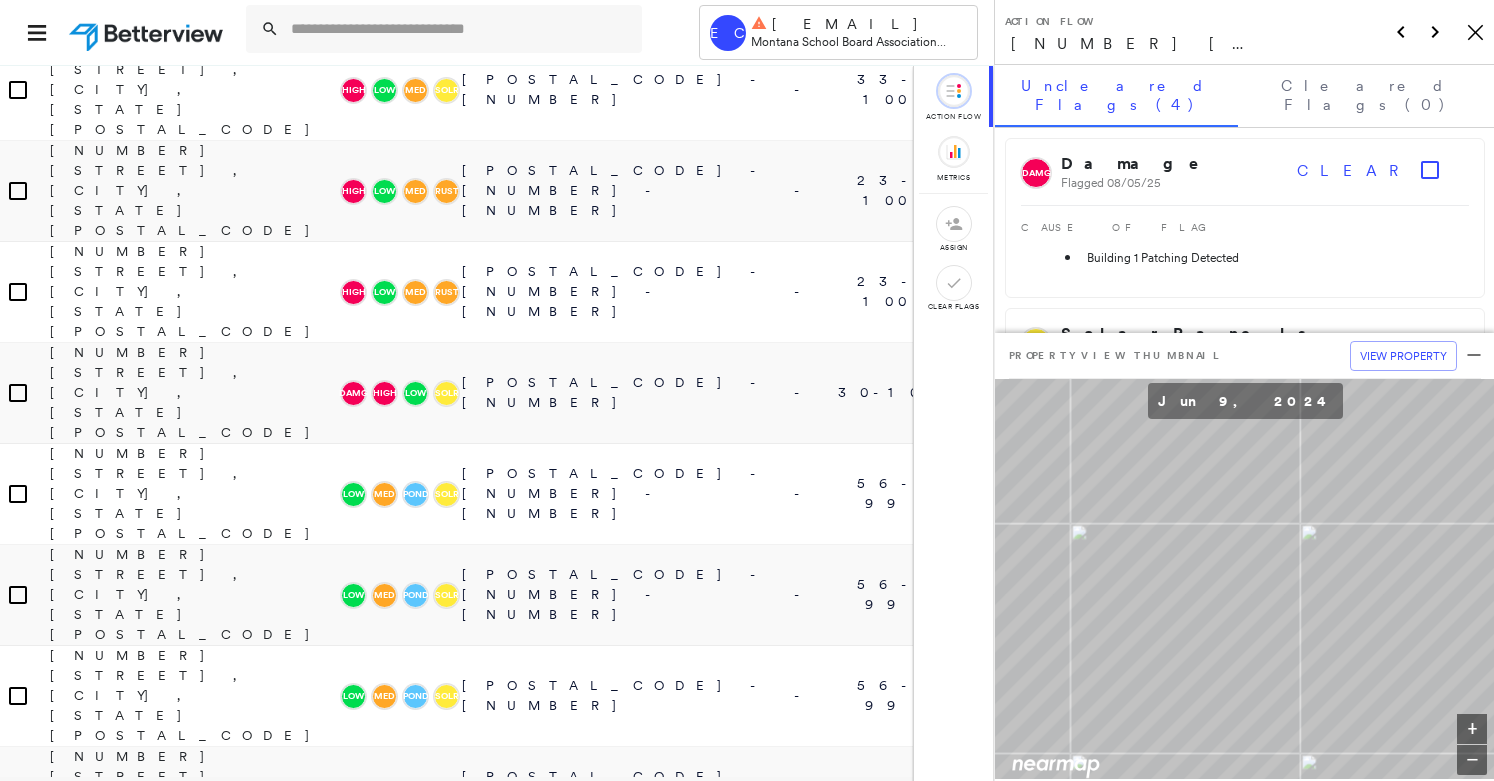 click on "410 Triple Crown Rd, Belgrade, MT 59714" at bounding box center [194, 1402] 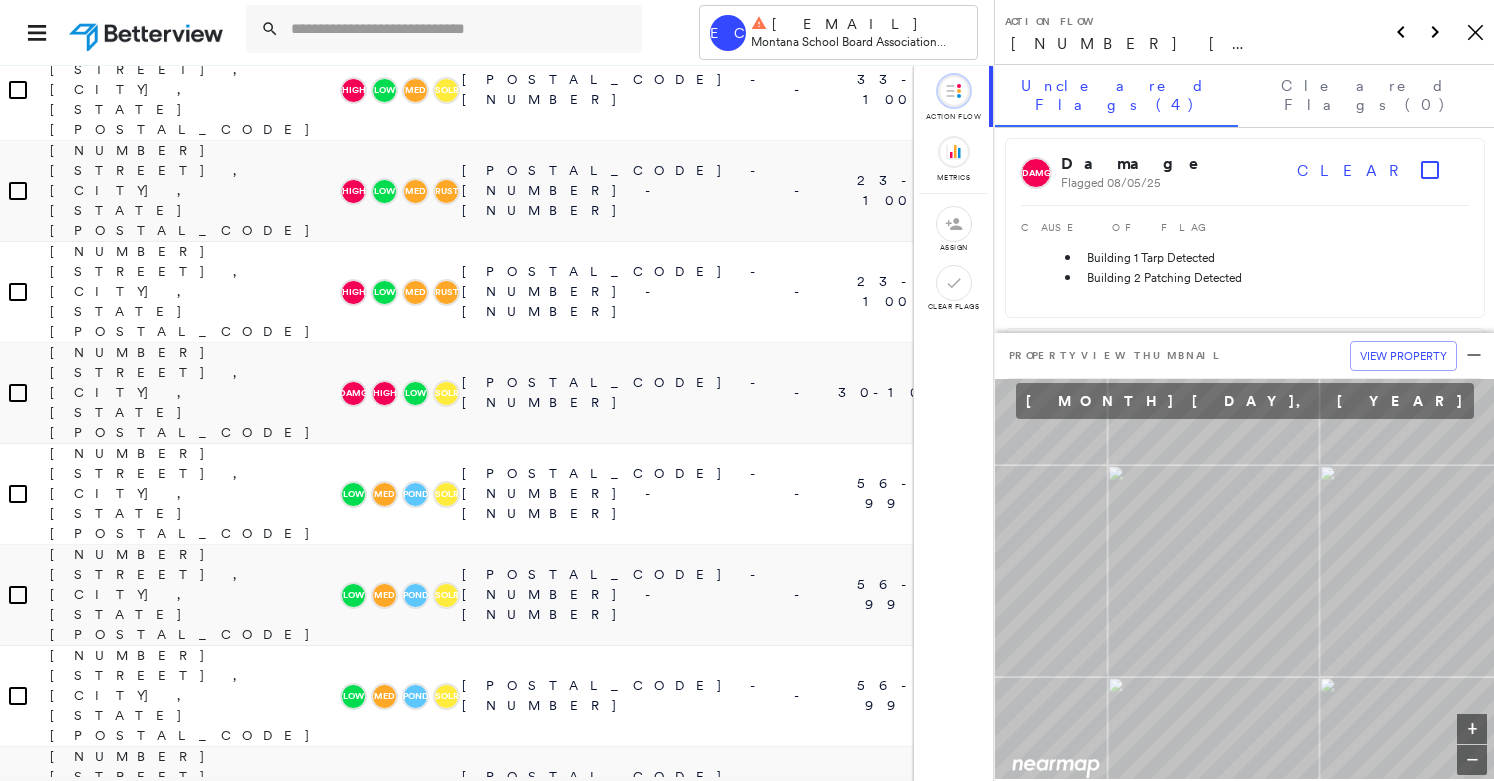 click on "221 4th Ave NW, Ronan, MT 59864" at bounding box center (194, 1604) 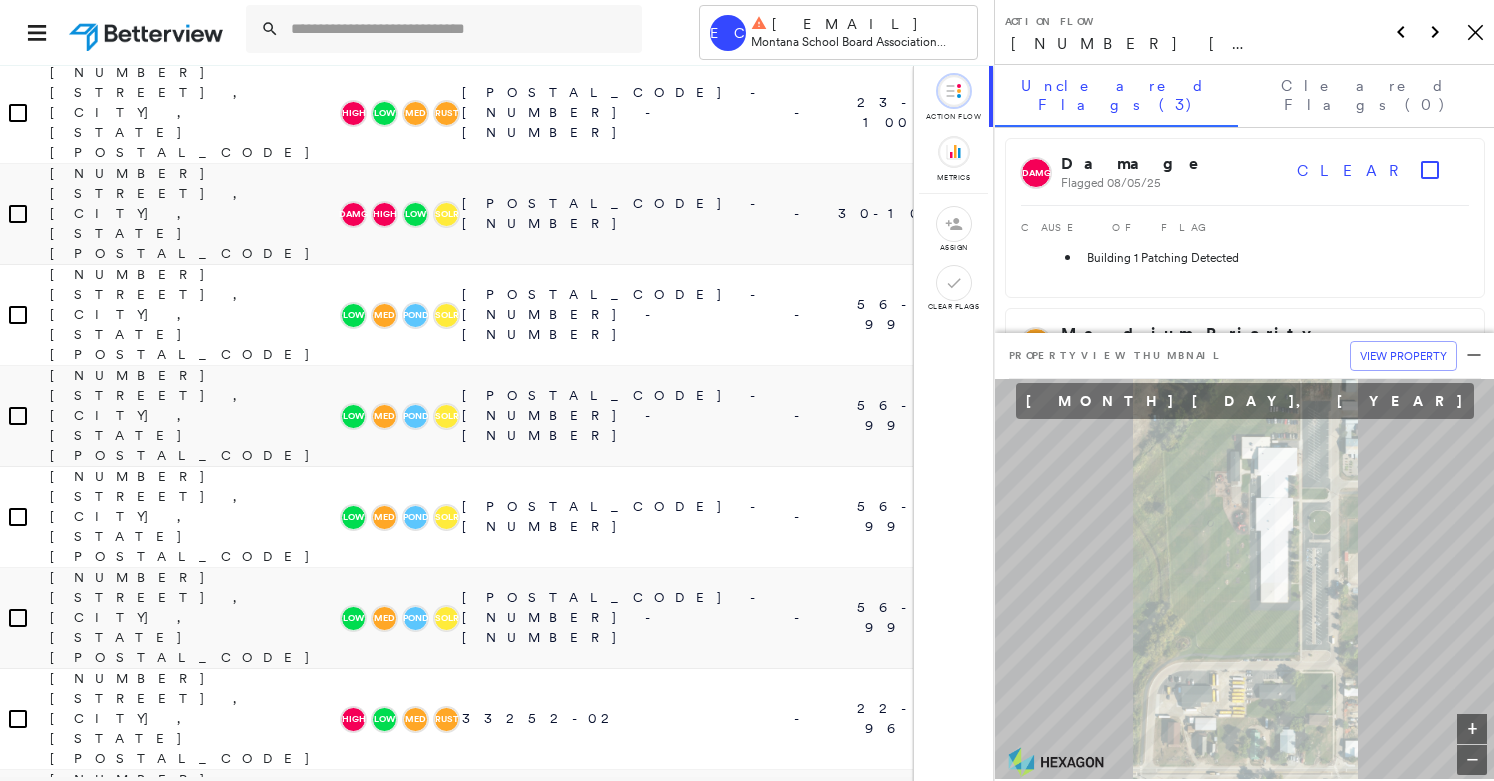 scroll, scrollTop: 627, scrollLeft: 0, axis: vertical 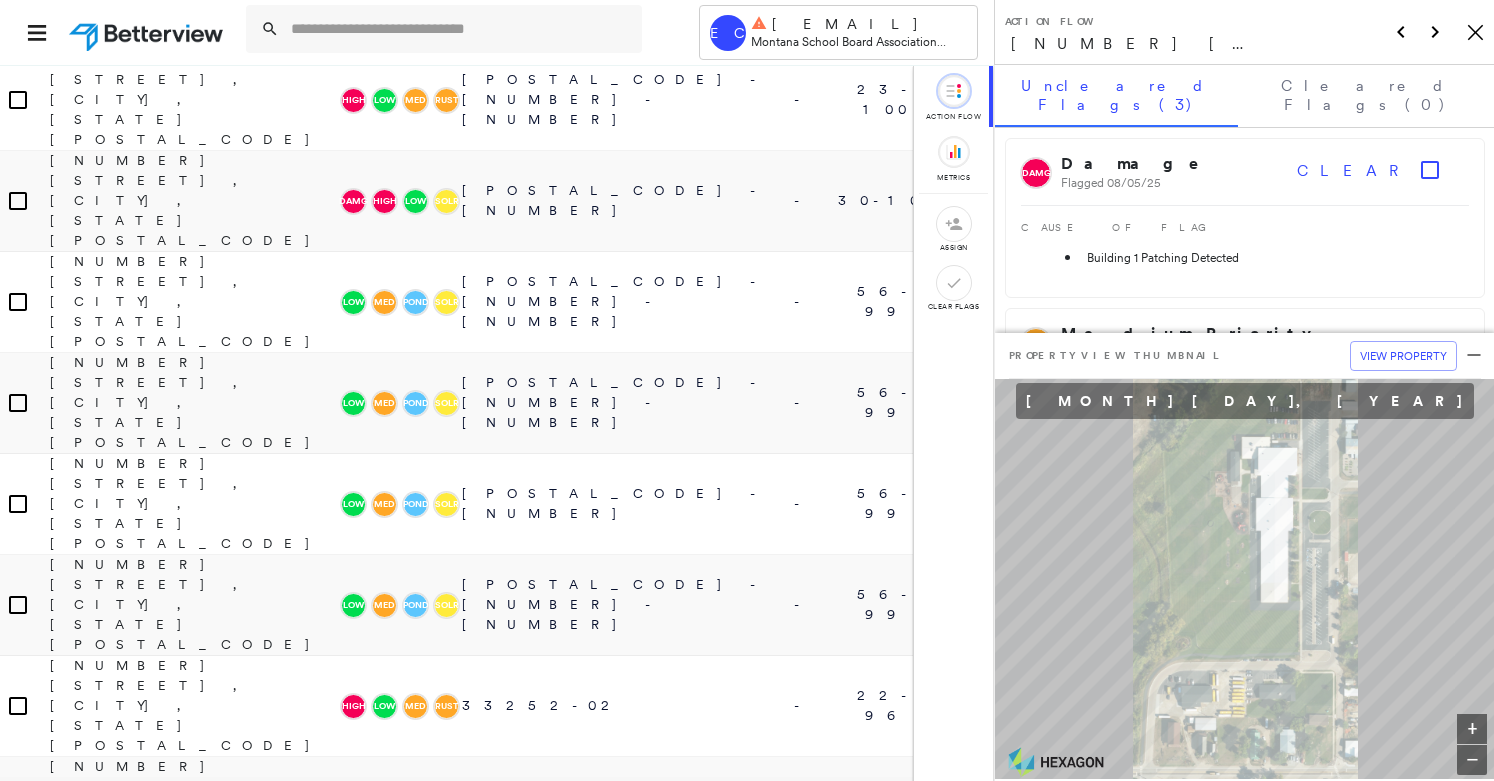 click on "1112 Three Mile Creek Rd, Stevensville, MT 59870" at bounding box center (194, 1816) 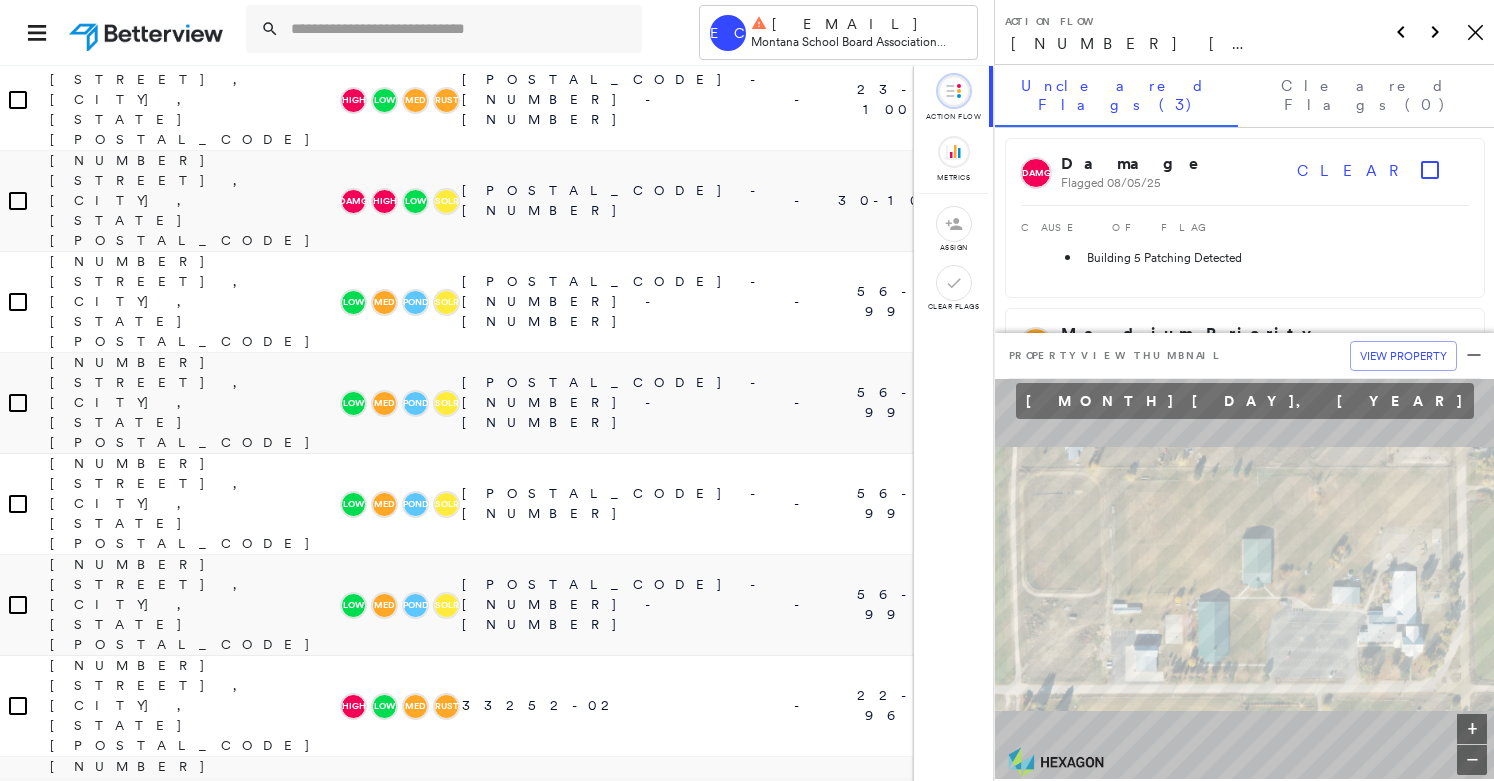 click on "238 Brewster St., Geraldine, MT 59446" at bounding box center [194, 2018] 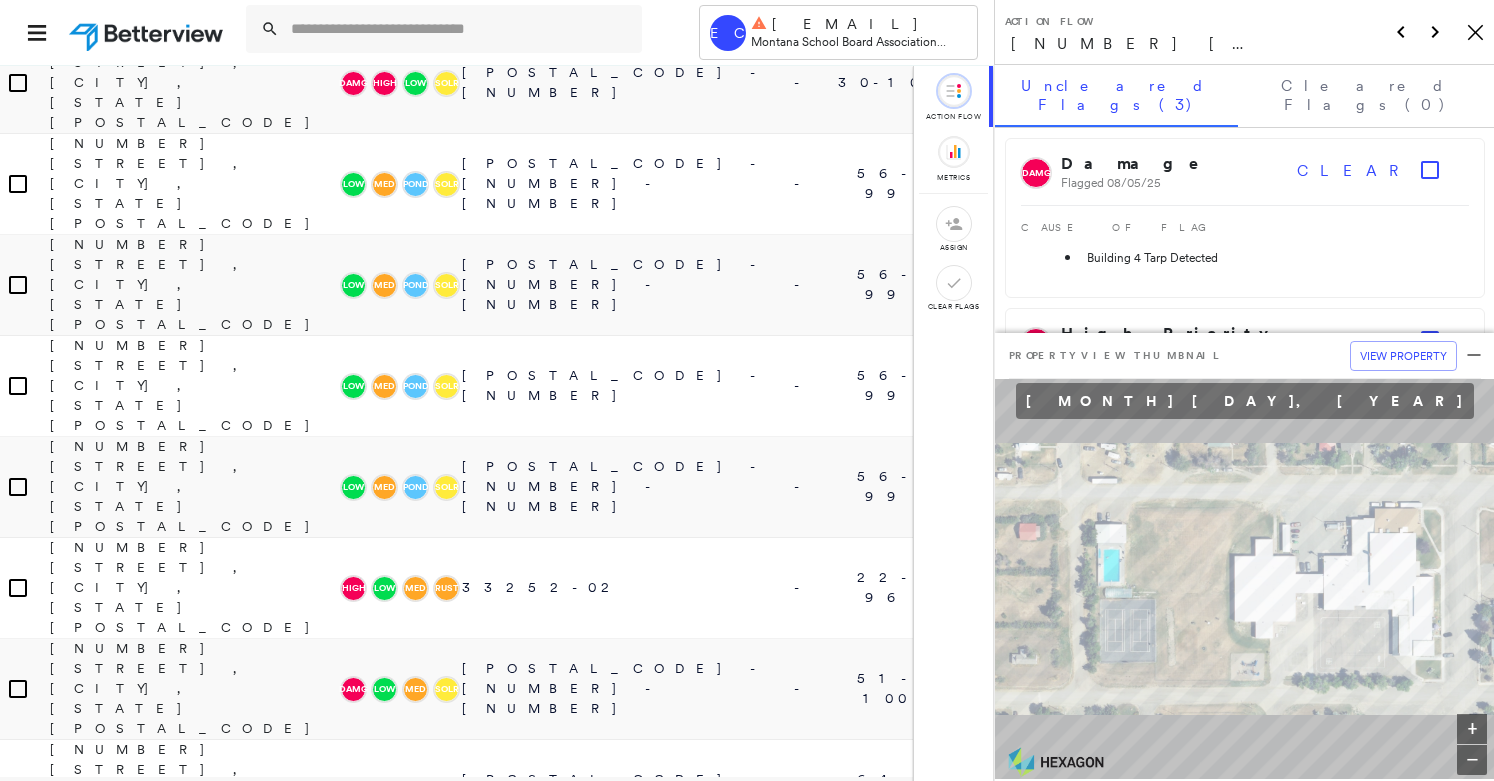 scroll, scrollTop: 776, scrollLeft: 0, axis: vertical 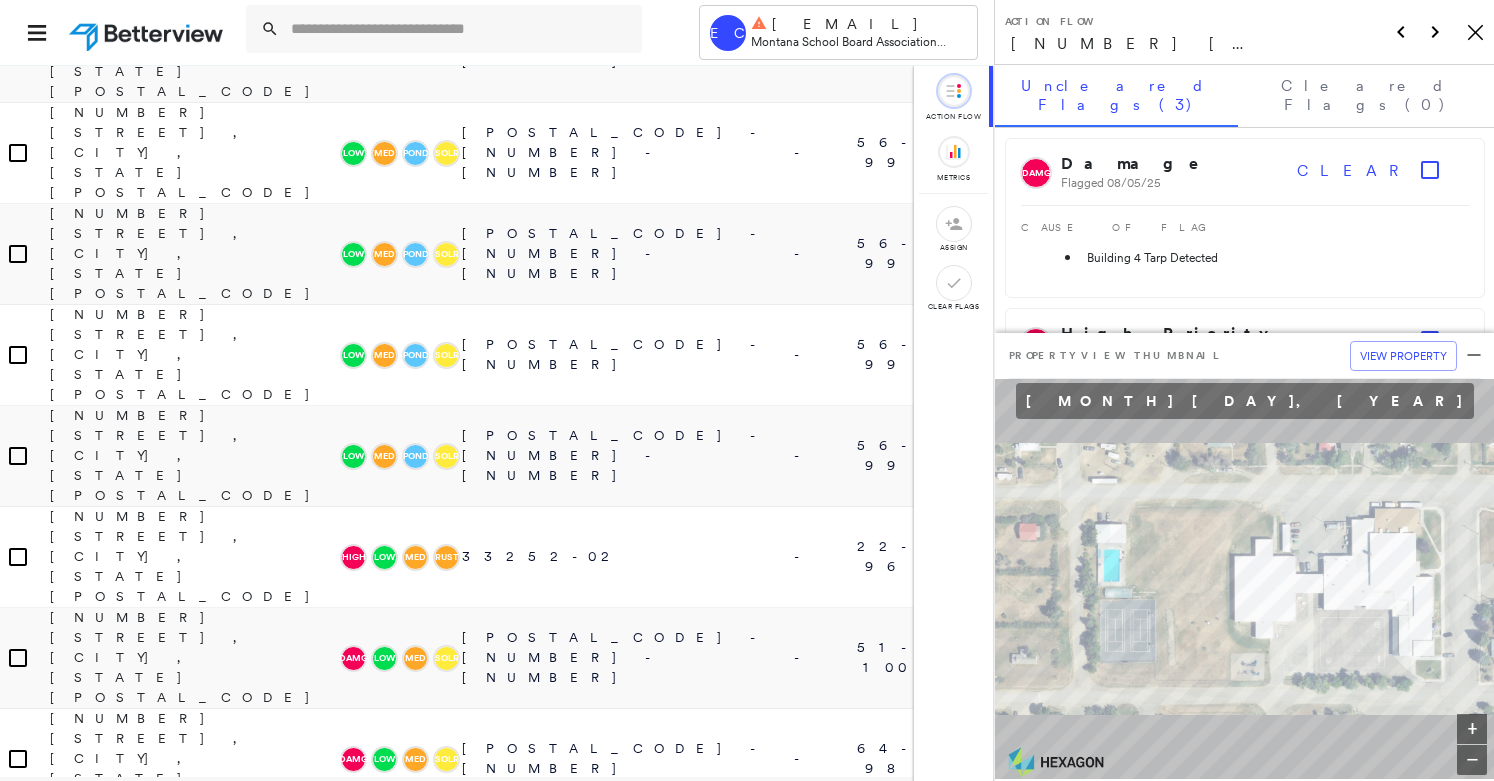 click on "1820 Washington, Fort Benton, MT 59442" at bounding box center [194, 2071] 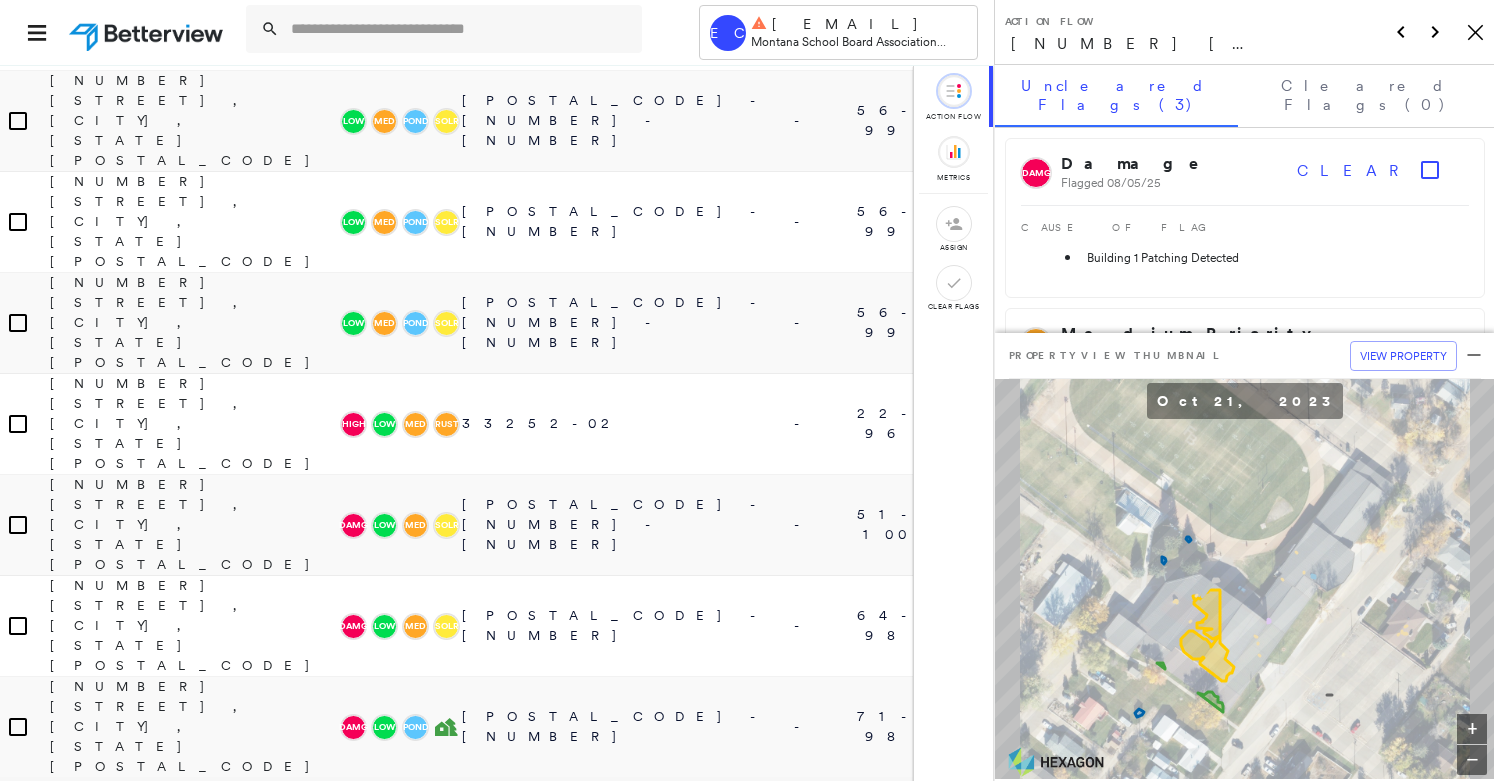 scroll, scrollTop: 1082, scrollLeft: 0, axis: vertical 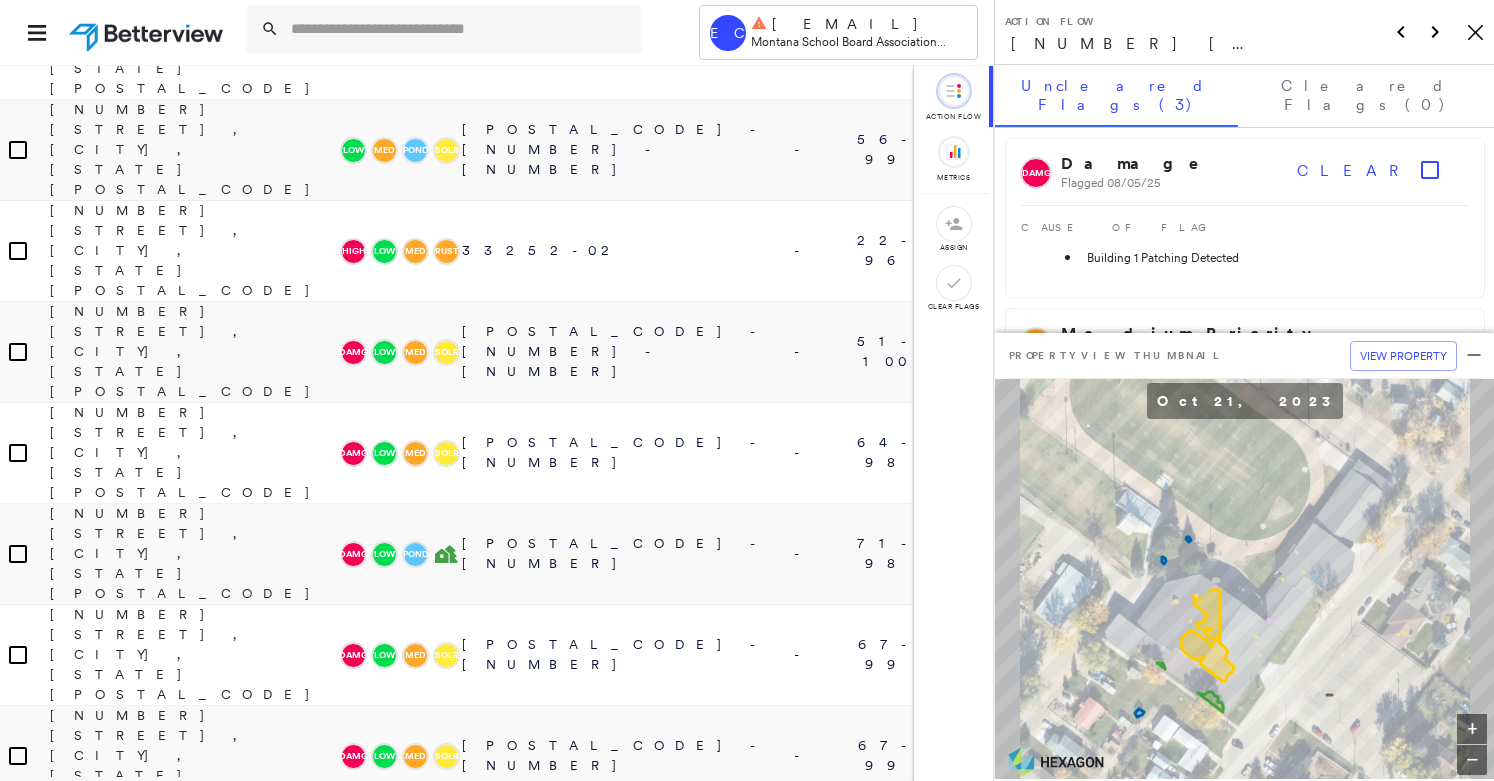 click on "105 Hwy 89, Browning, MT 59417" at bounding box center [194, 2068] 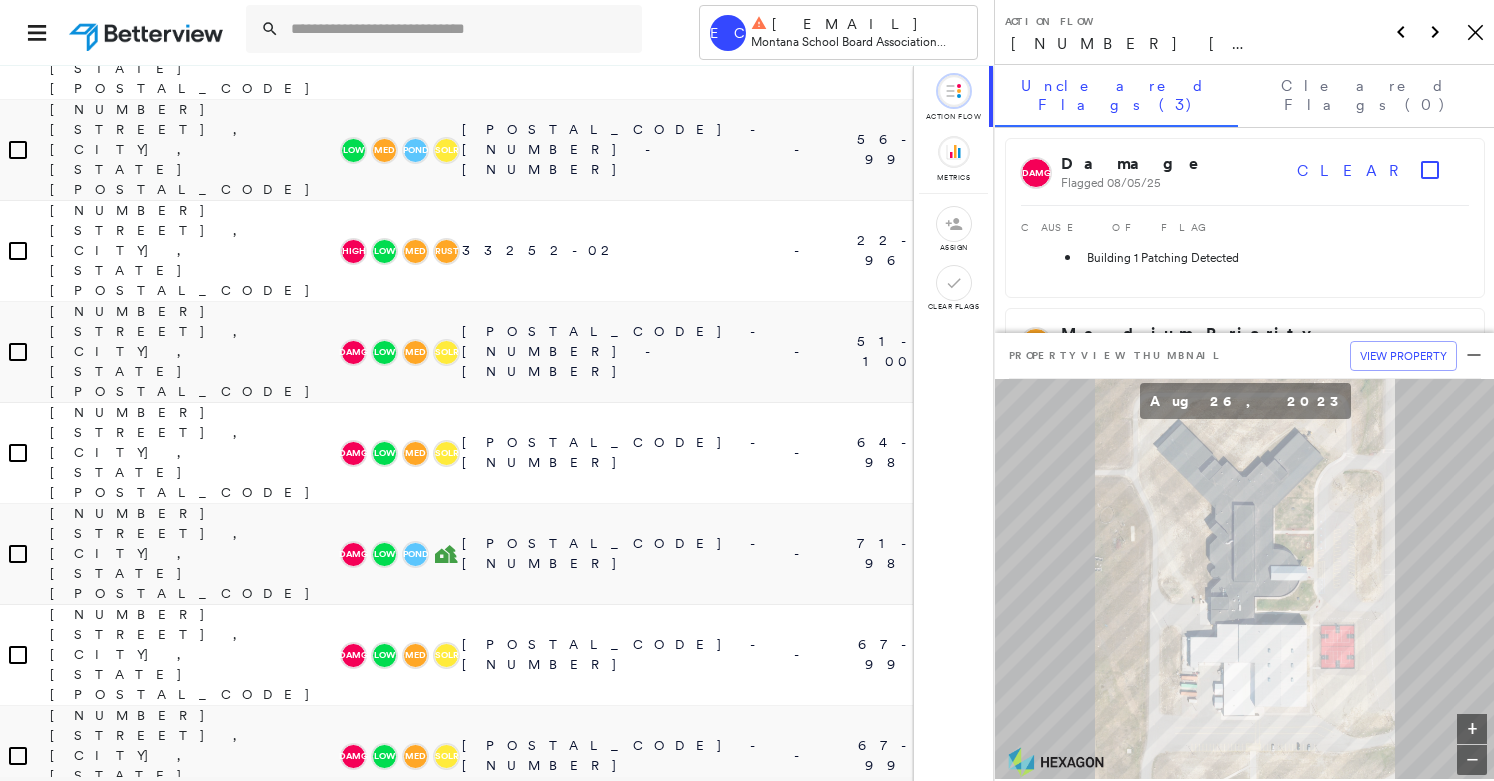 click on "72220 Fyant Street, Arlee, MT 59821" at bounding box center [194, 2574] 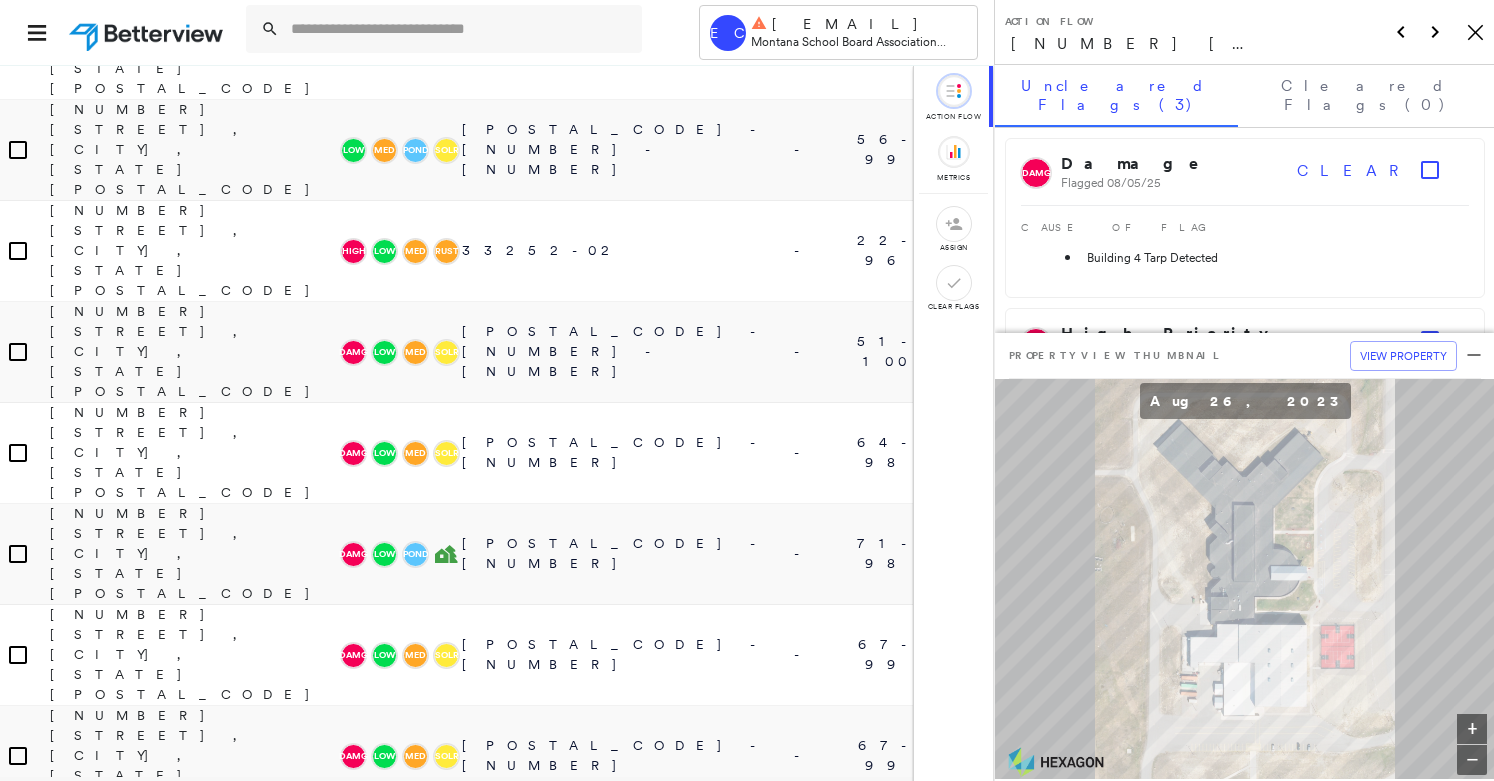 click on "72220 Fyant Street, Arlee, MT 59821" at bounding box center (194, 2573) 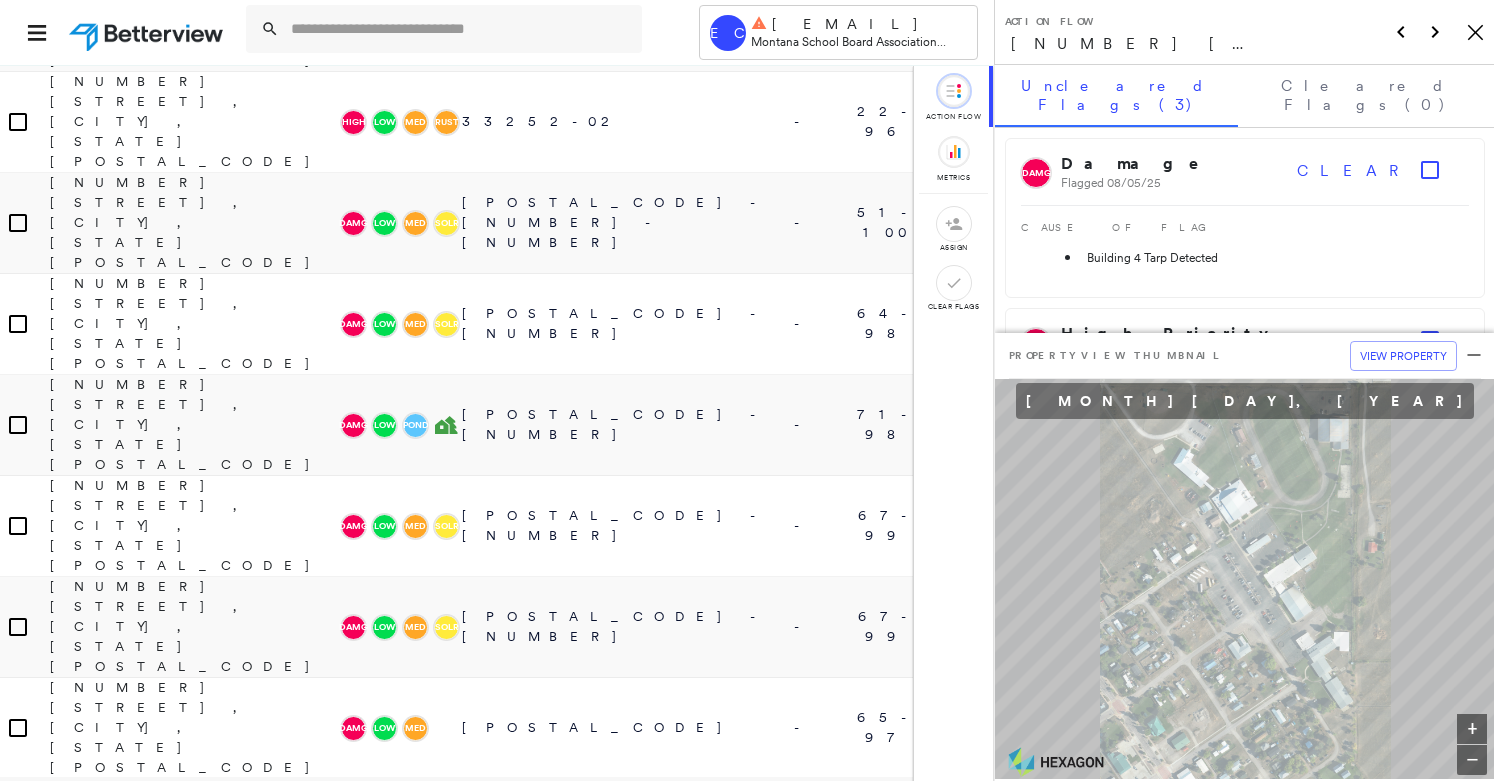 scroll, scrollTop: 1276, scrollLeft: 0, axis: vertical 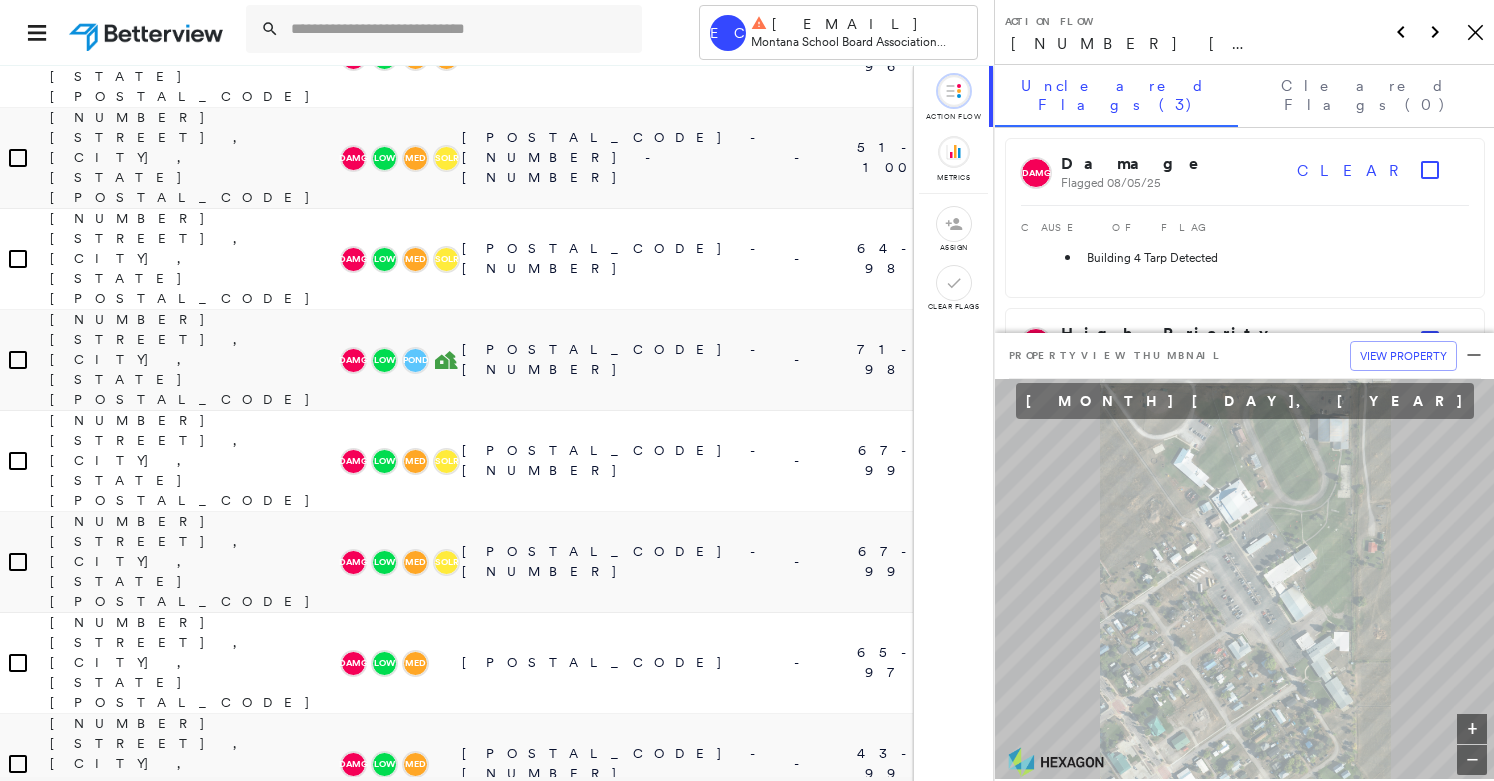 click on "415 4th Ave. S., Wolf Point, MT 59201" at bounding box center [194, 2783] 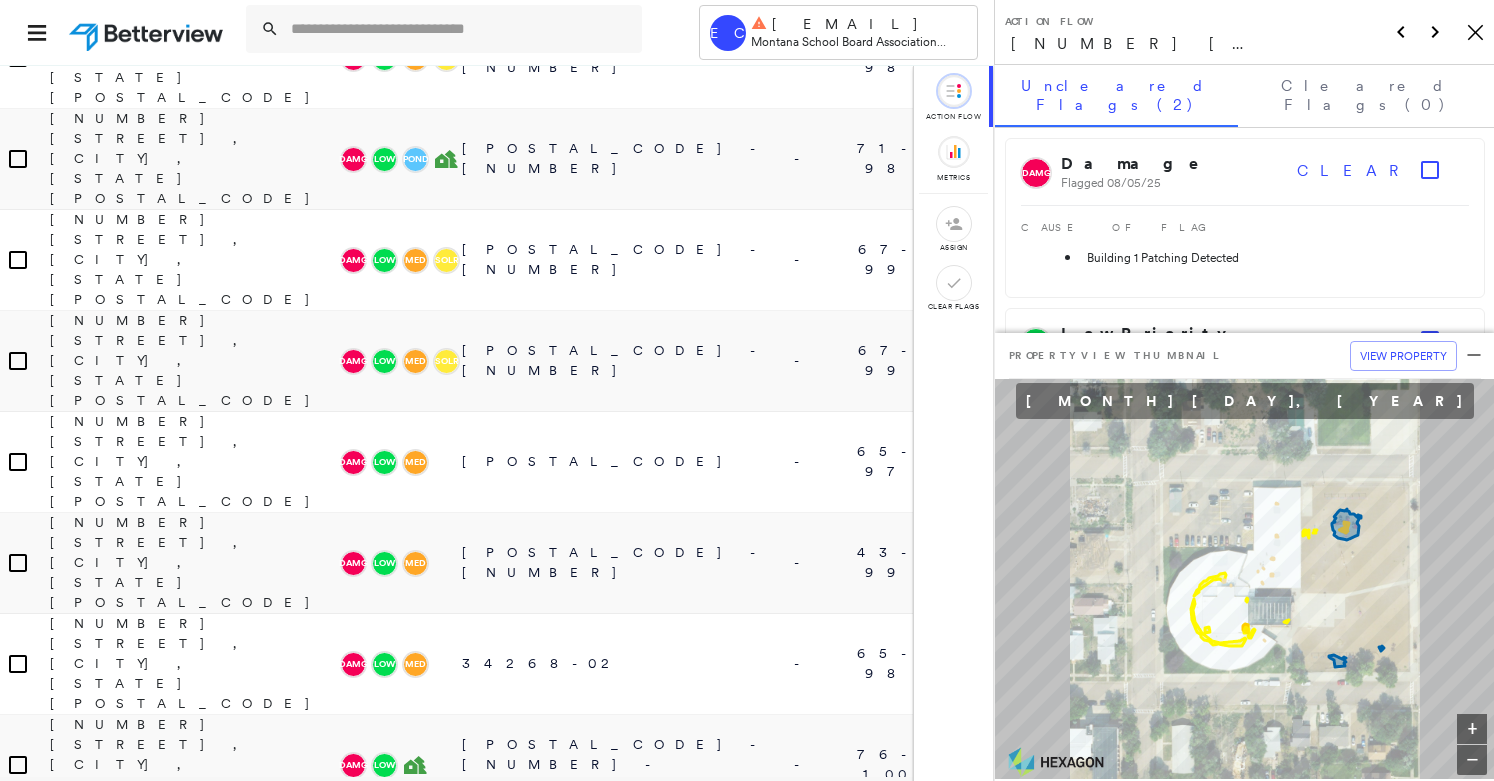 scroll, scrollTop: 1479, scrollLeft: 0, axis: vertical 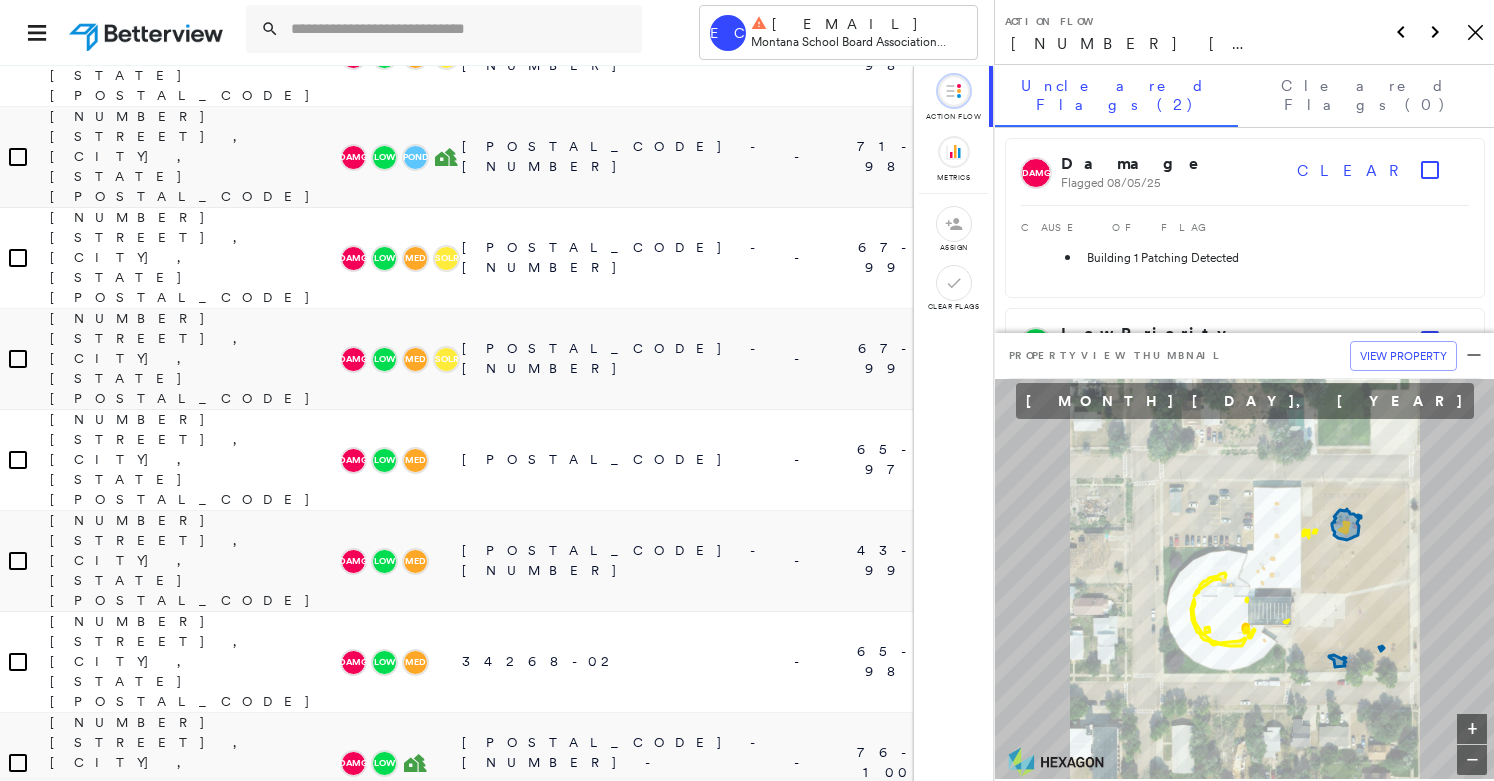 click on "216 W. 6th St., Twin Bridges, MT 59754" at bounding box center [194, 2984] 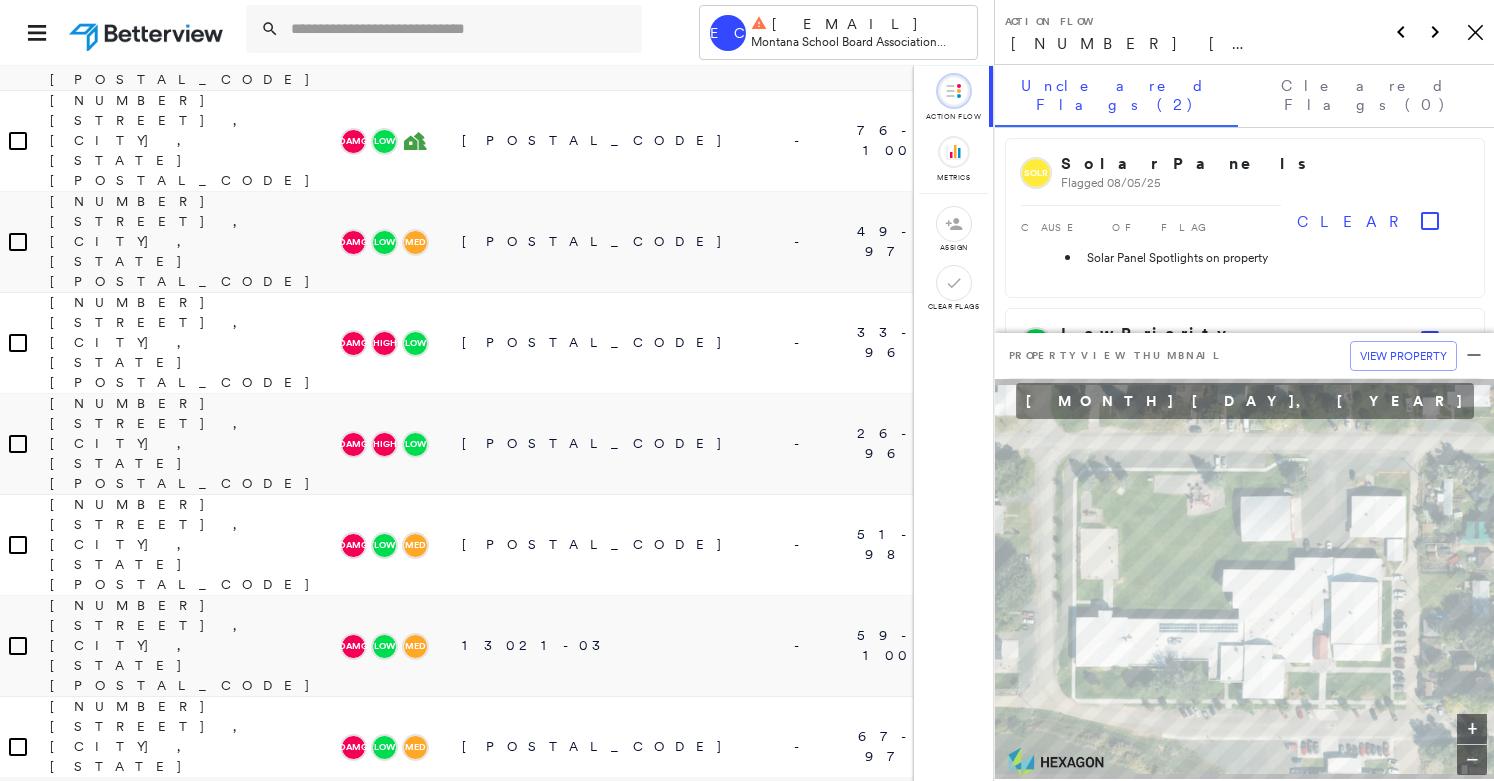 scroll, scrollTop: 2210, scrollLeft: 0, axis: vertical 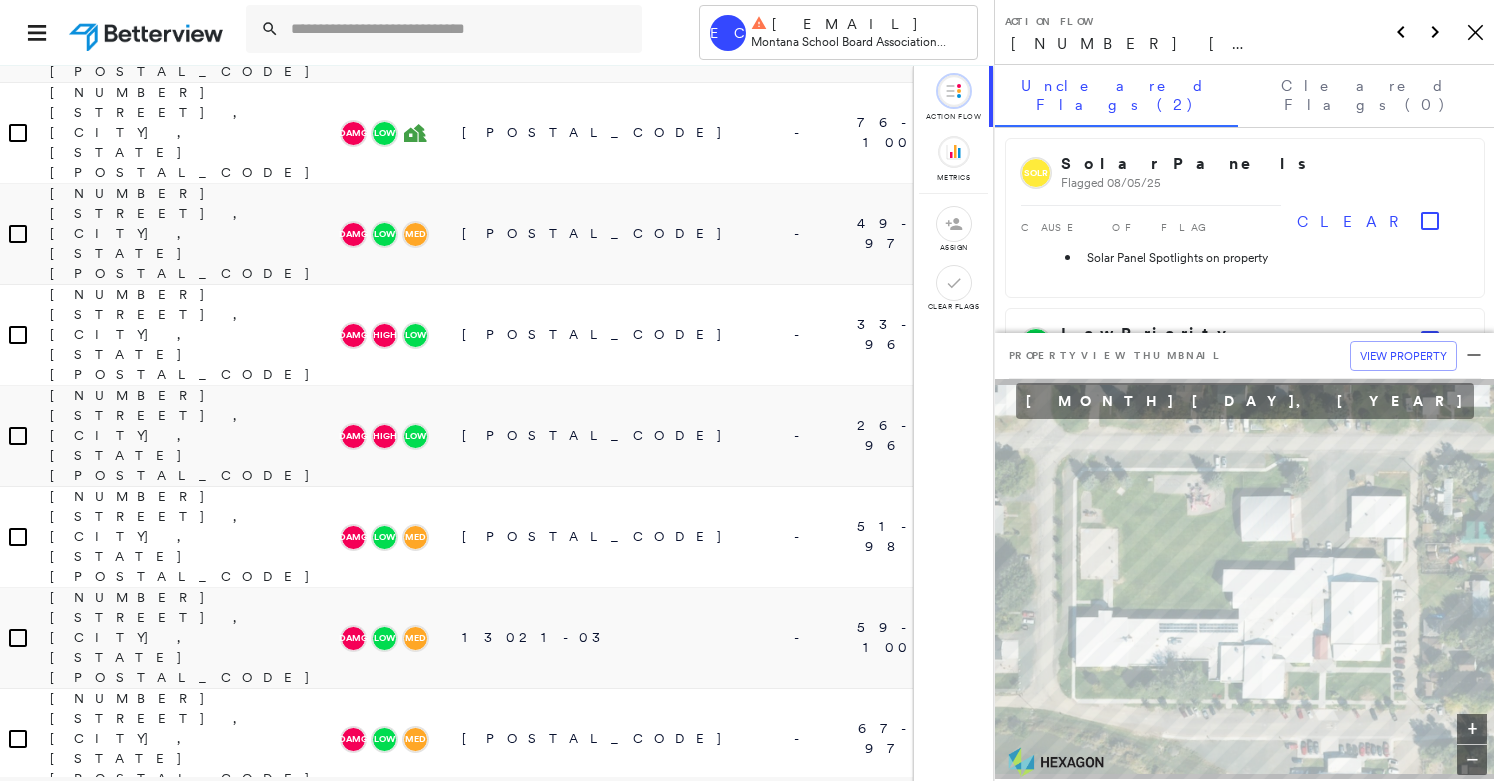 click on "160 W. St. S., Highwood, MT 59450" at bounding box center [194, 3970] 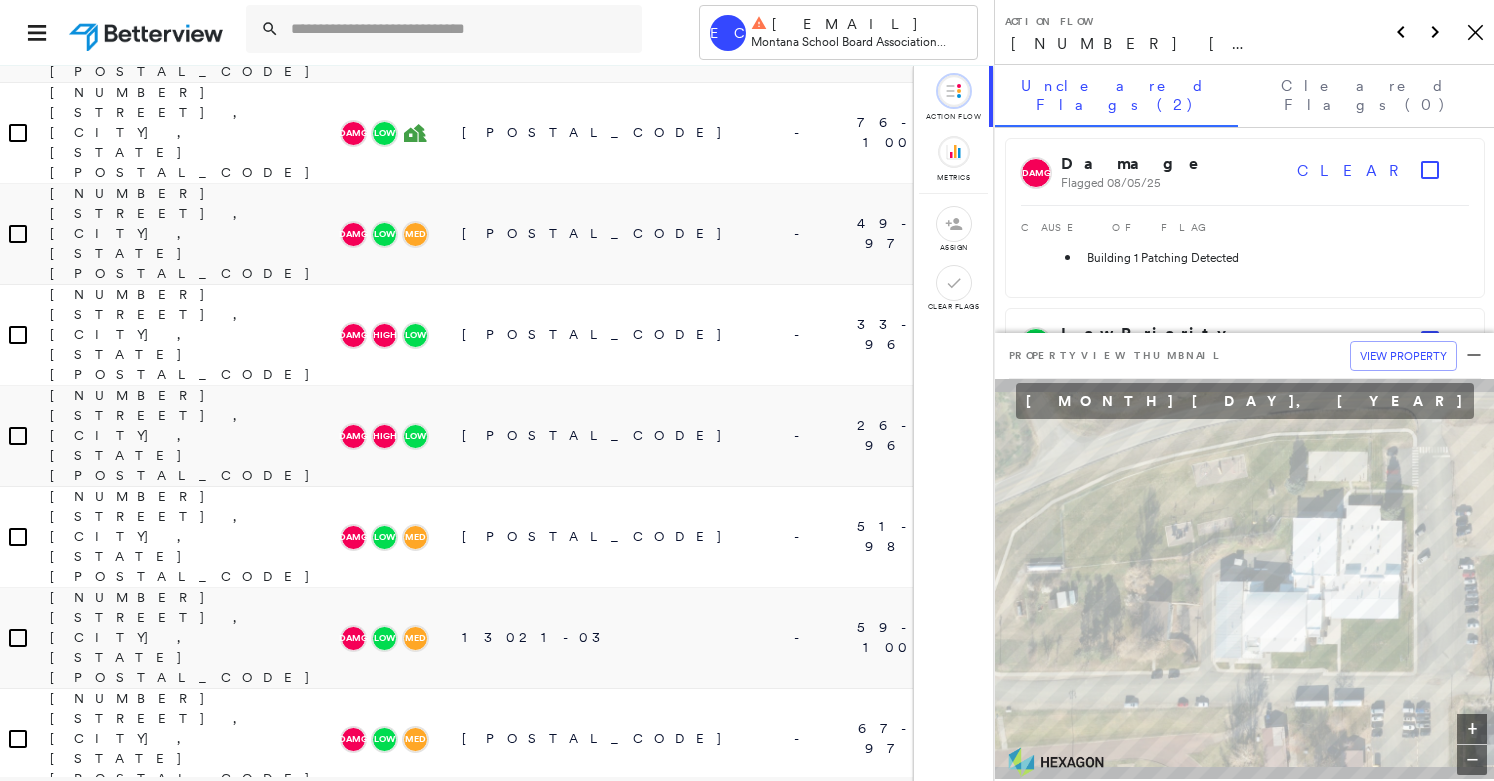 click on "310 E 2nd St, Grass Range, MT 59032" at bounding box center [194, 4172] 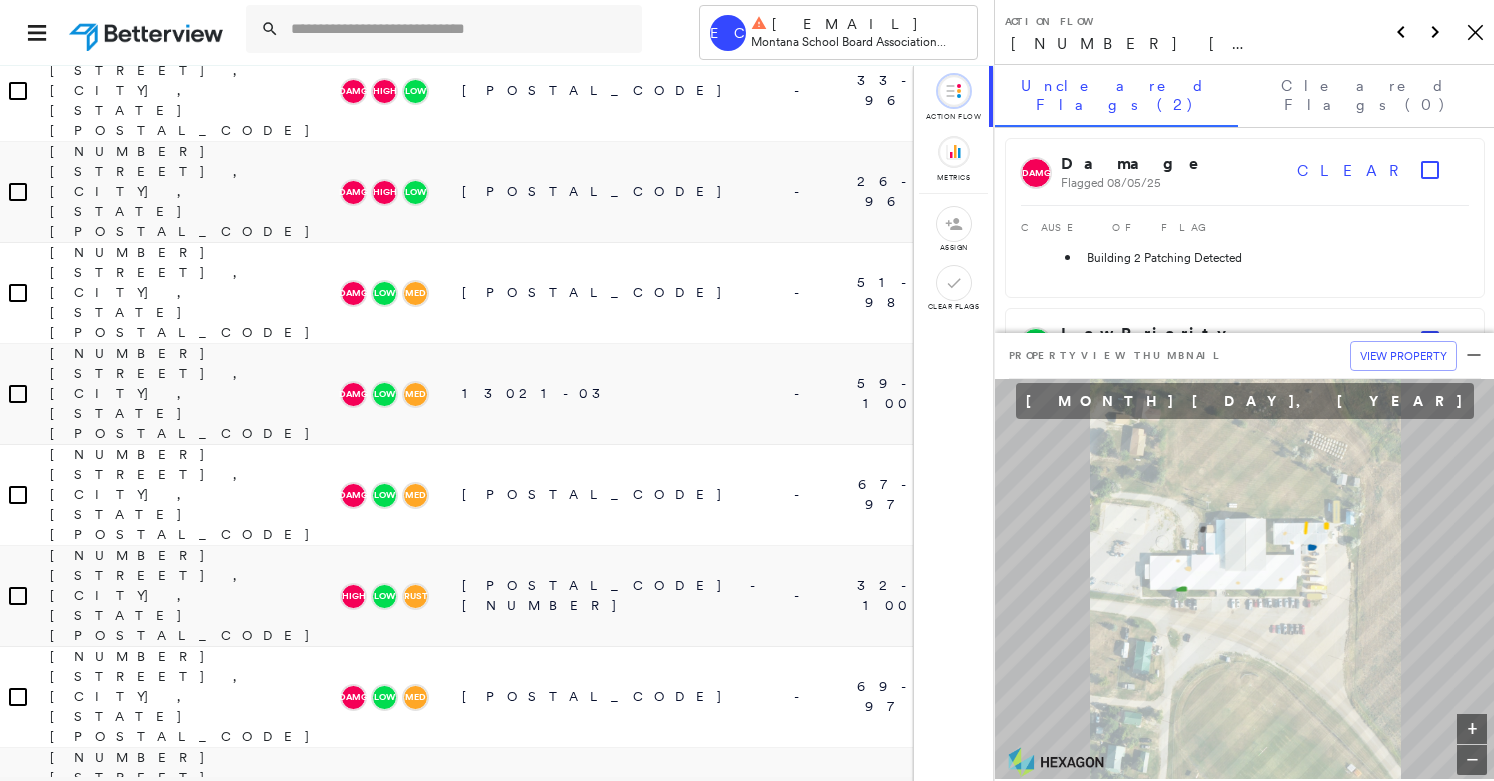 scroll, scrollTop: 2527, scrollLeft: 0, axis: vertical 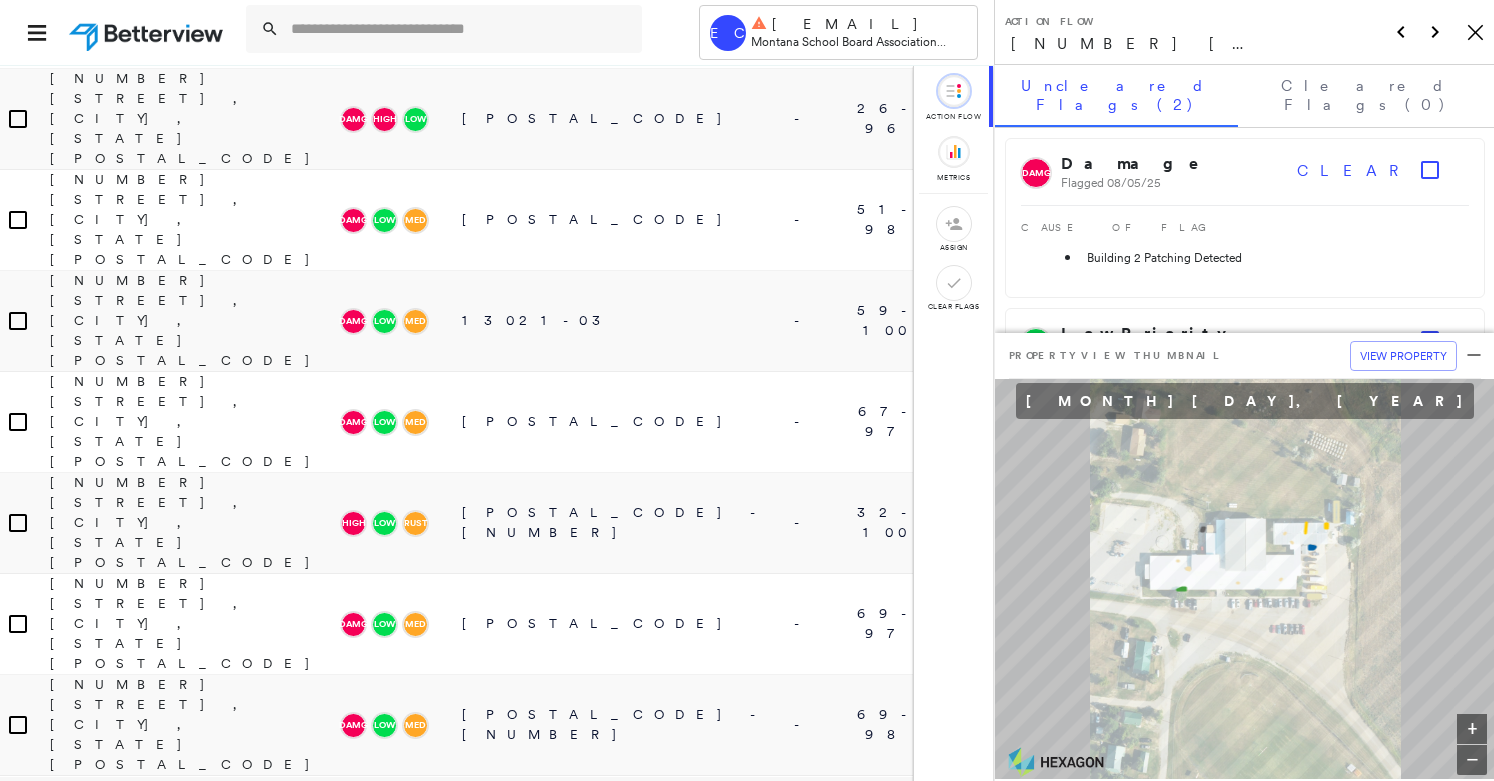 click on "510 Stone St., Gardiner, MT 59030" at bounding box center (194, 4259) 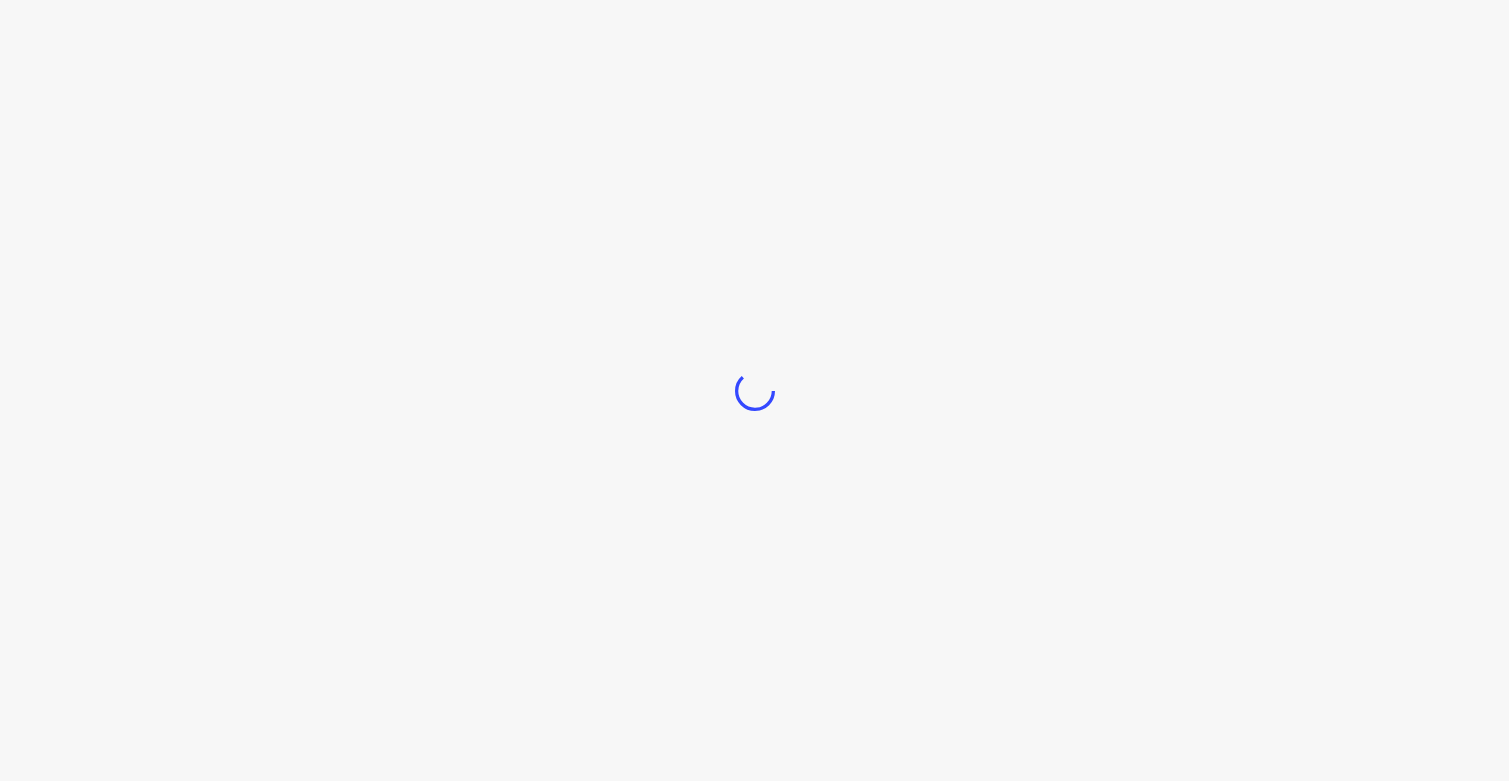 scroll, scrollTop: 0, scrollLeft: 0, axis: both 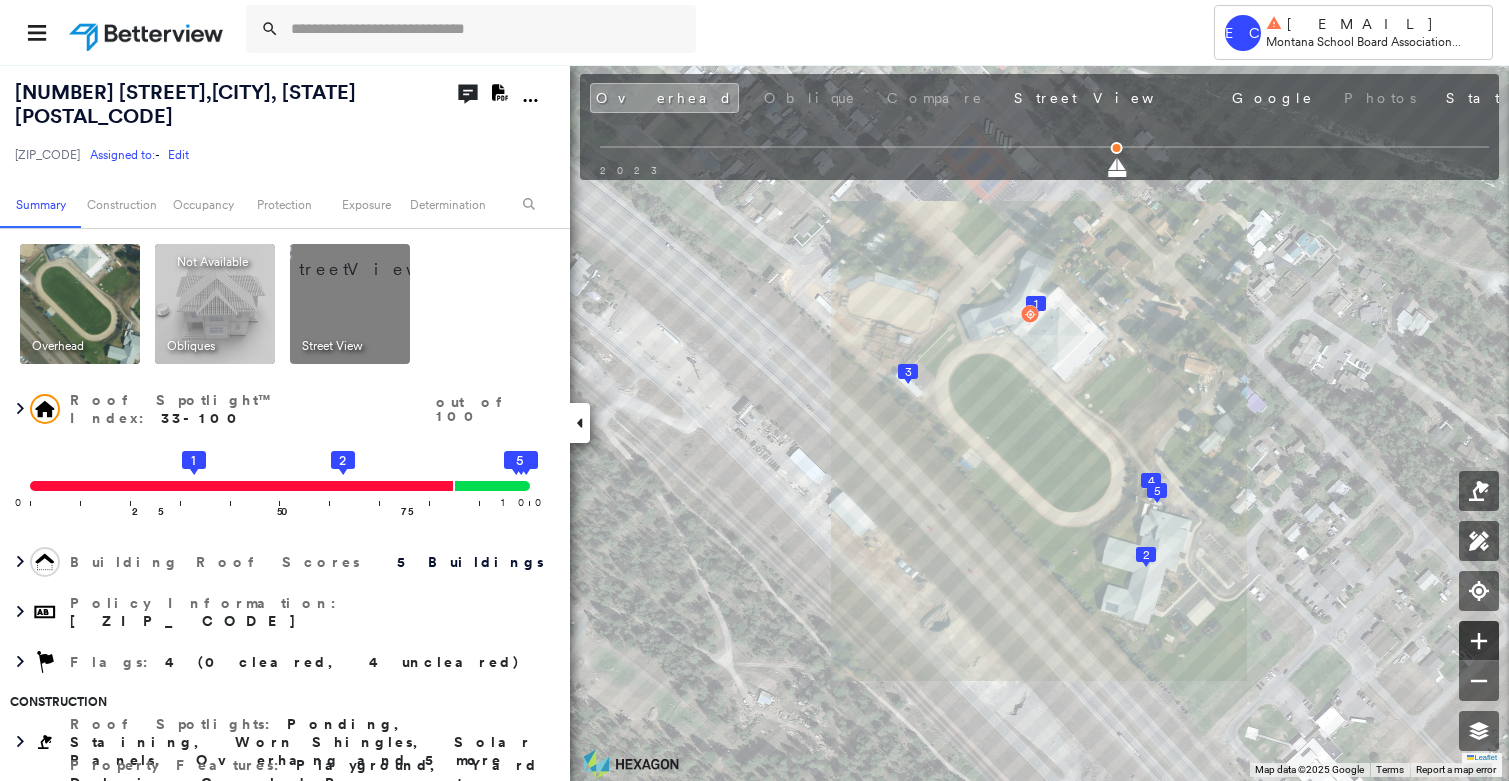 click at bounding box center [1479, 641] 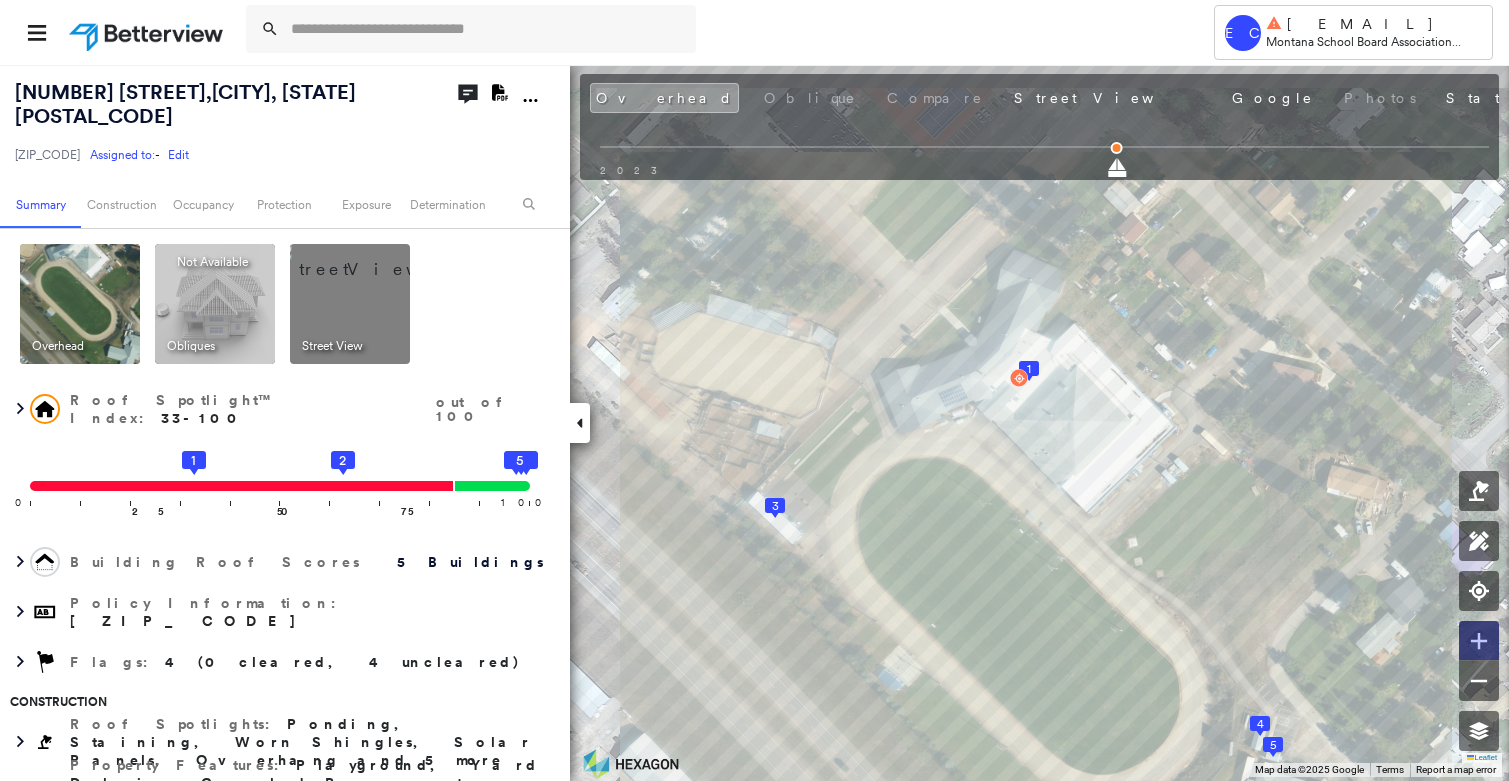 click 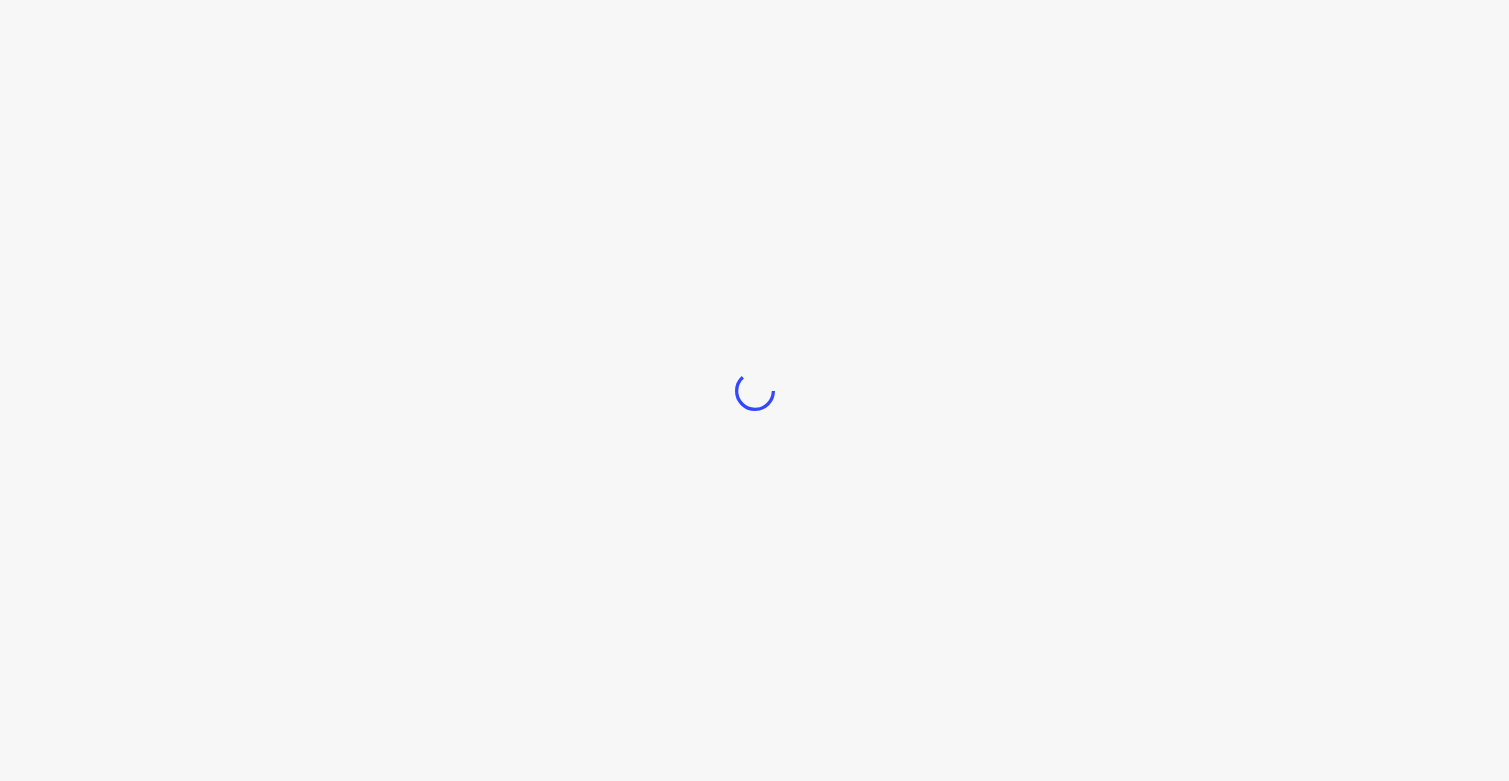 scroll, scrollTop: 0, scrollLeft: 0, axis: both 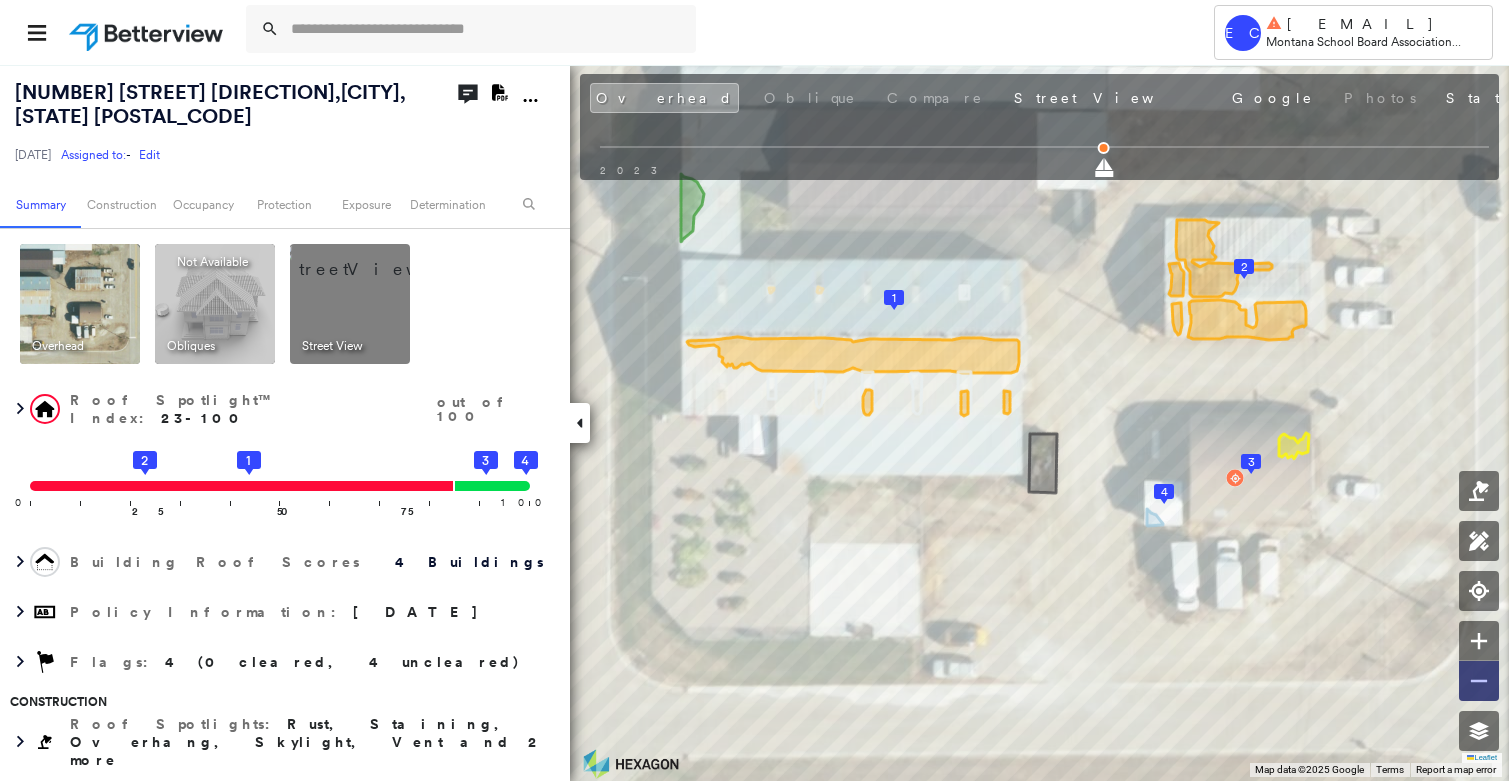 click 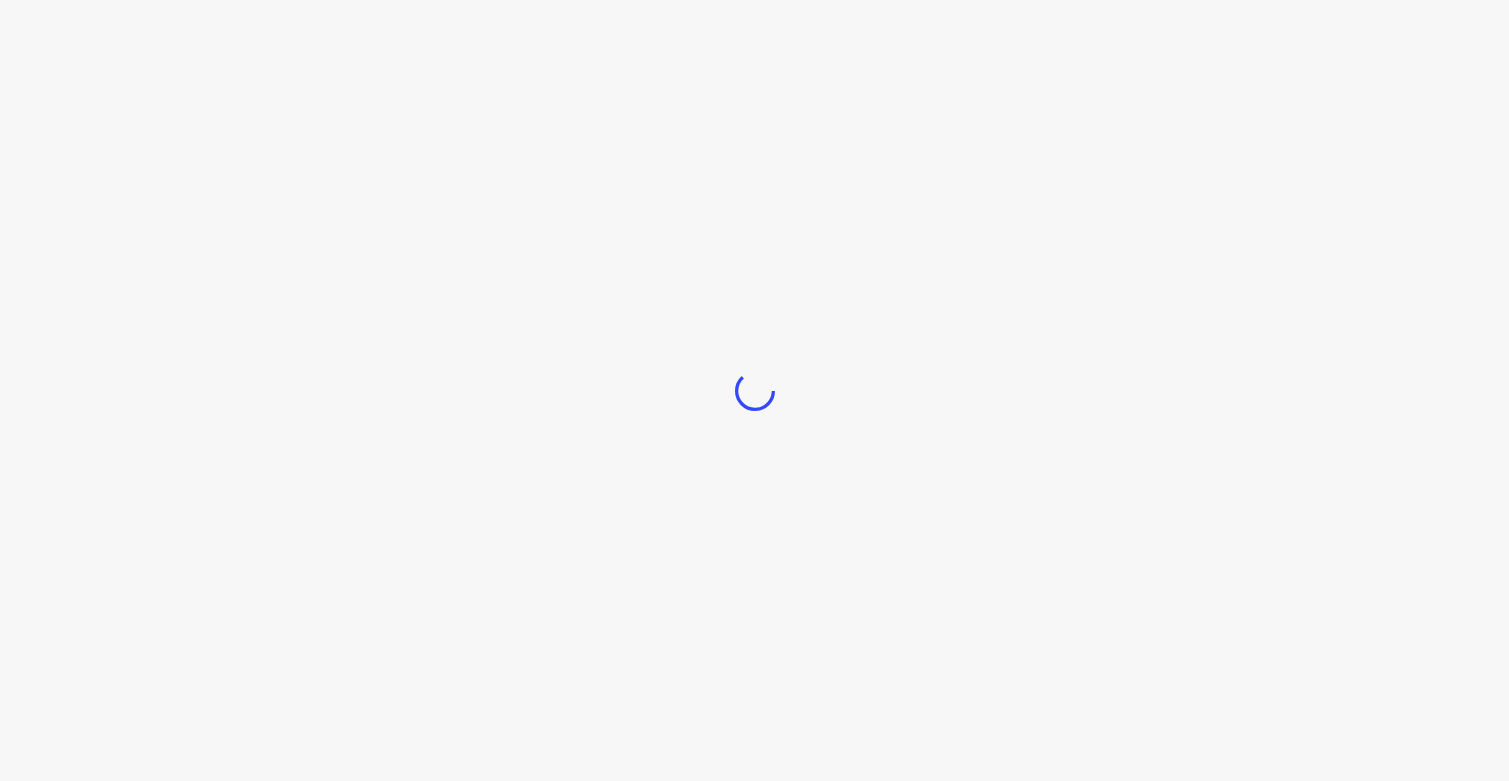 scroll, scrollTop: 0, scrollLeft: 0, axis: both 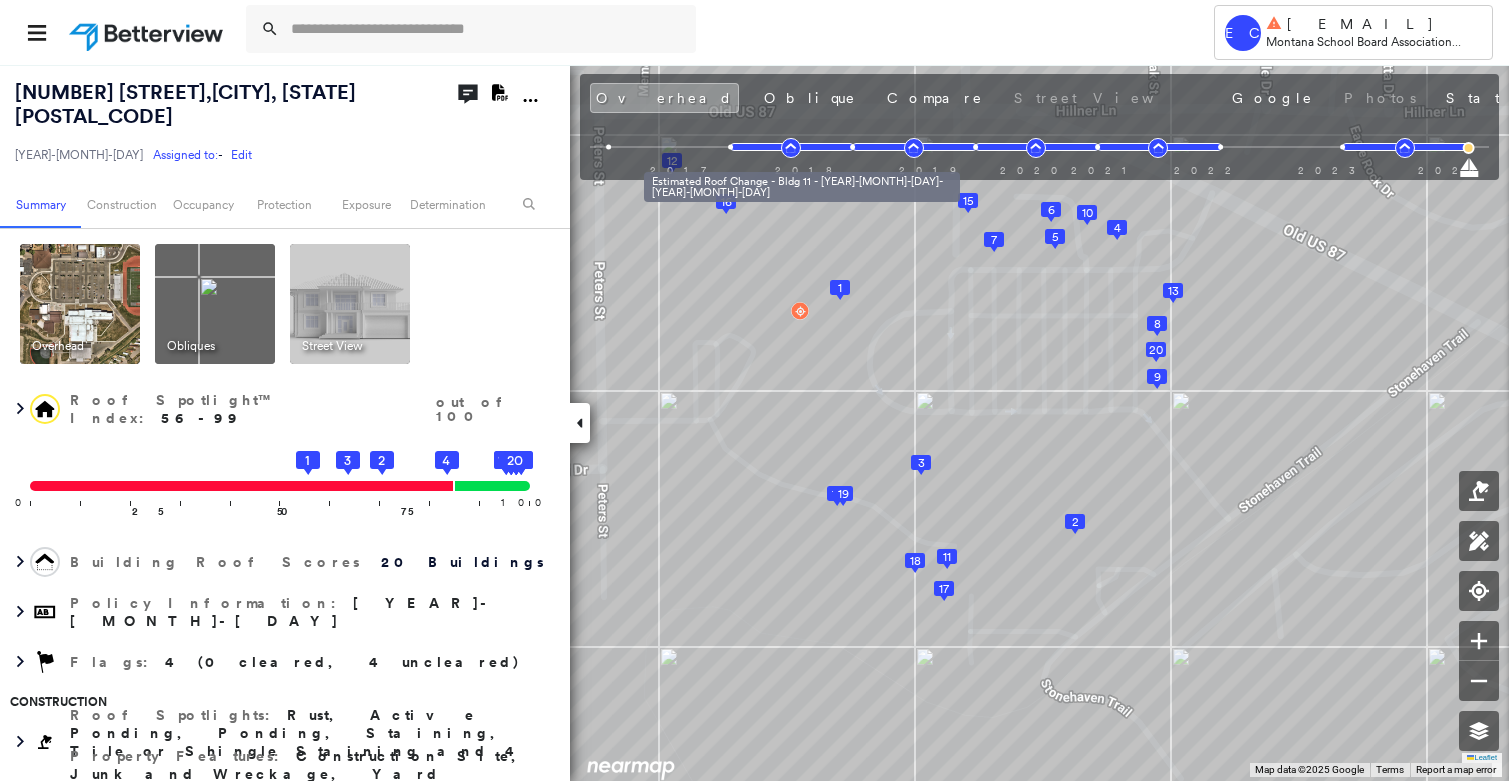 click 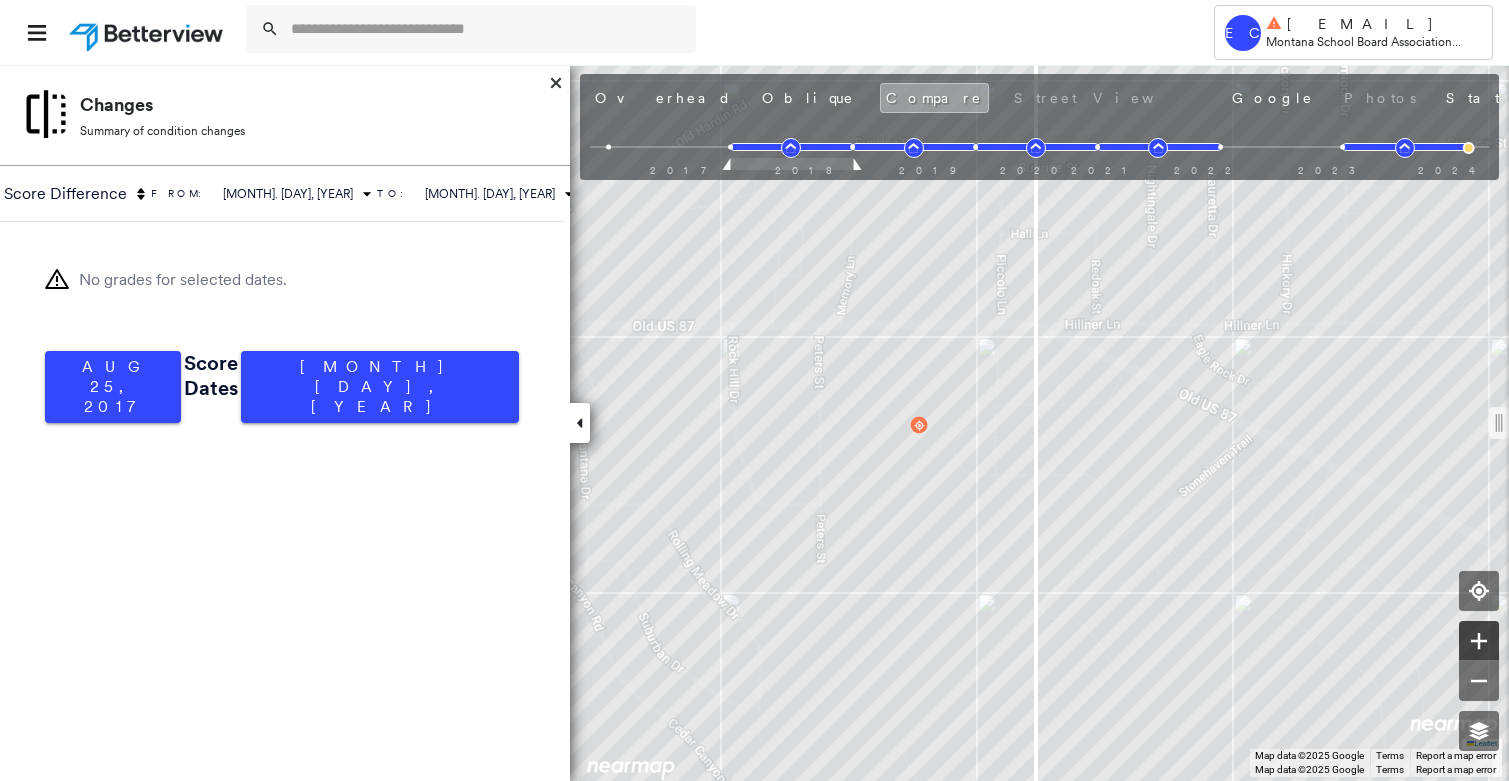 click 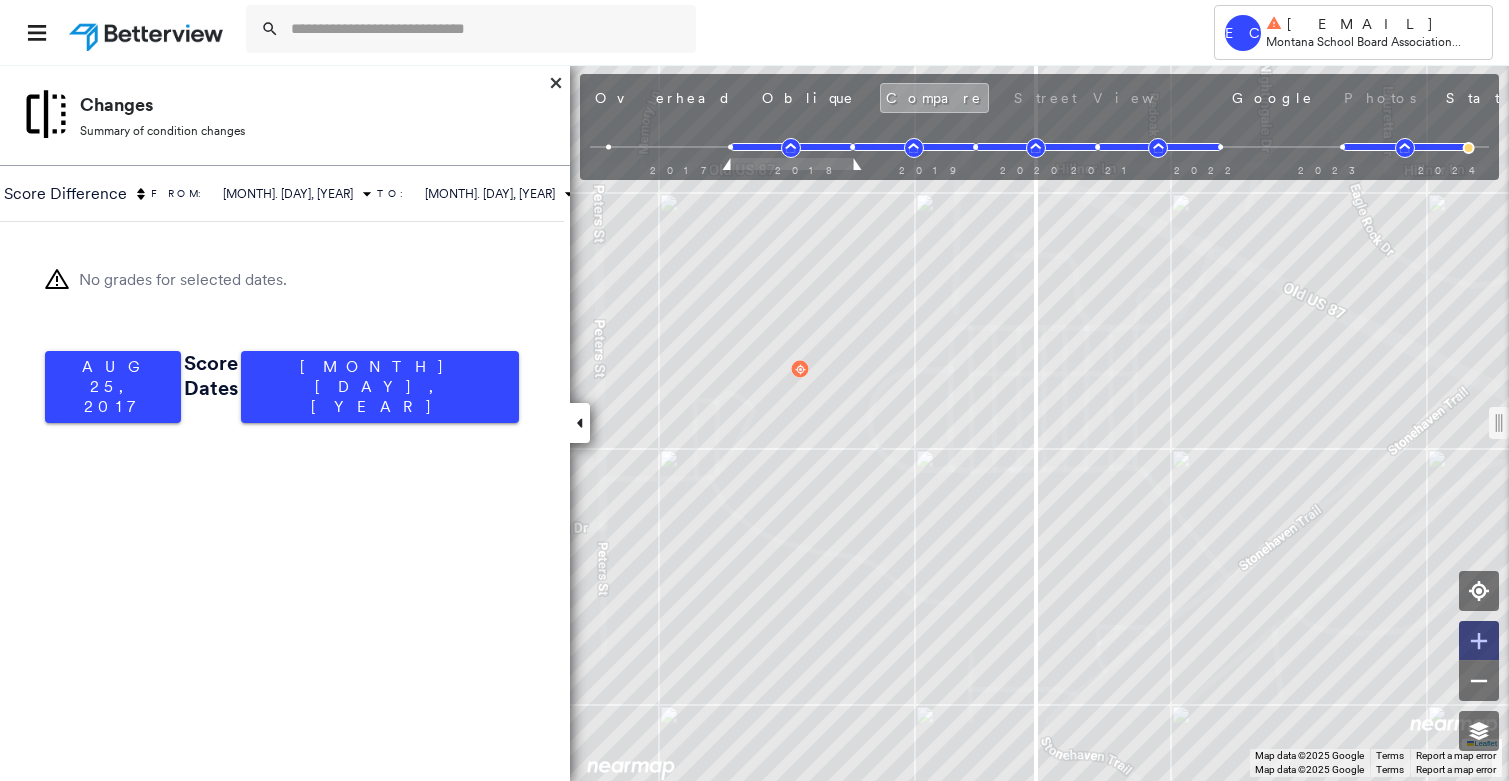 click 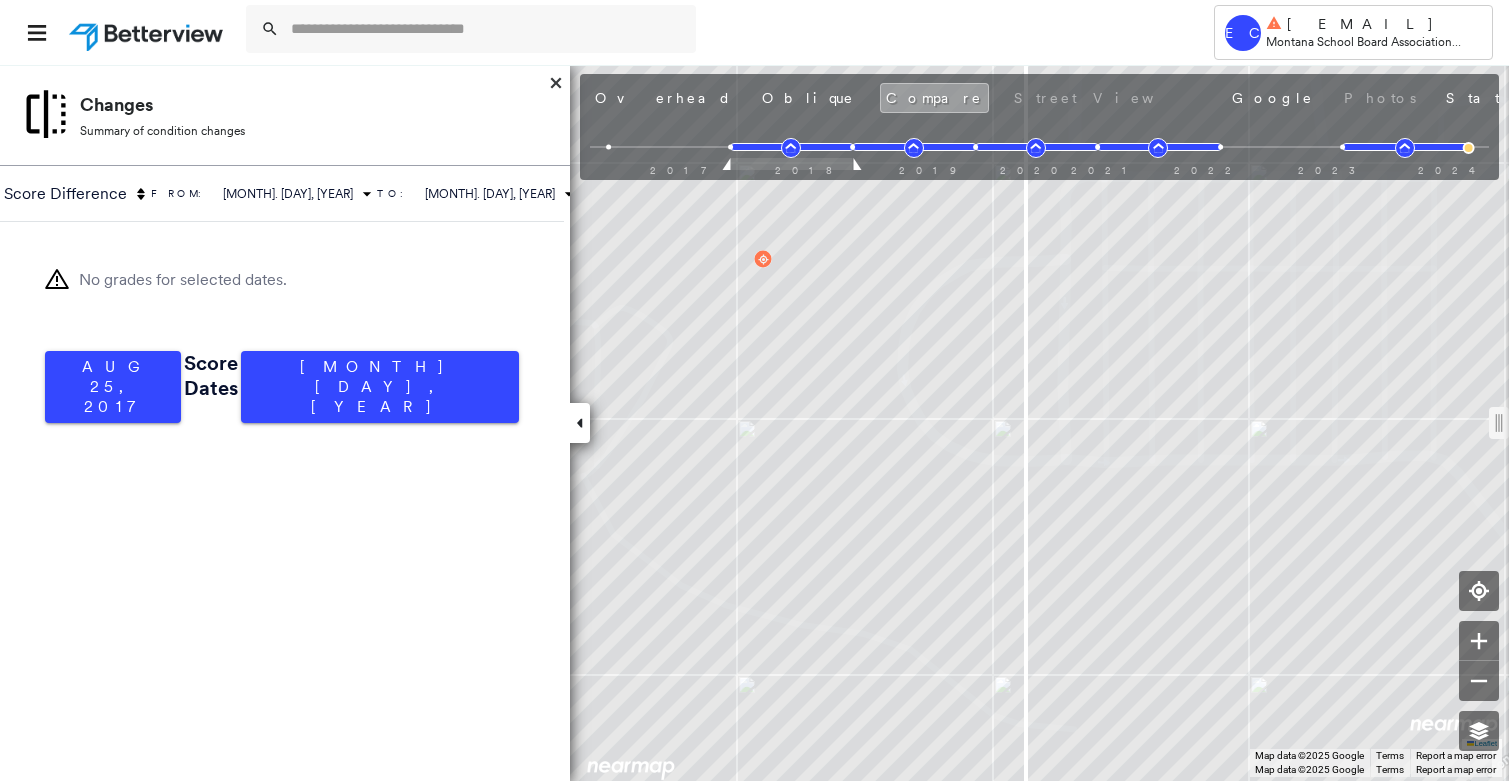 click at bounding box center (754, 423) 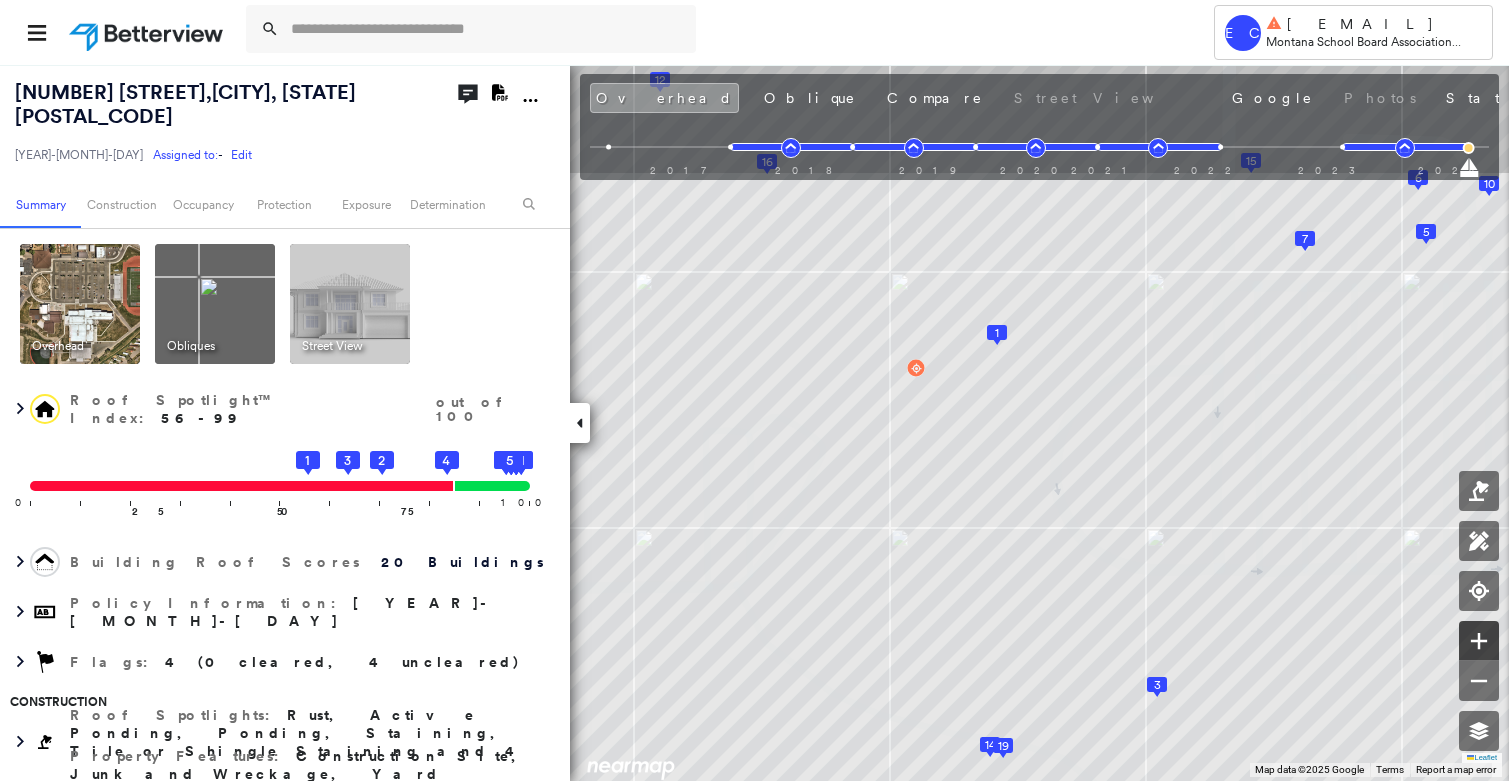 click 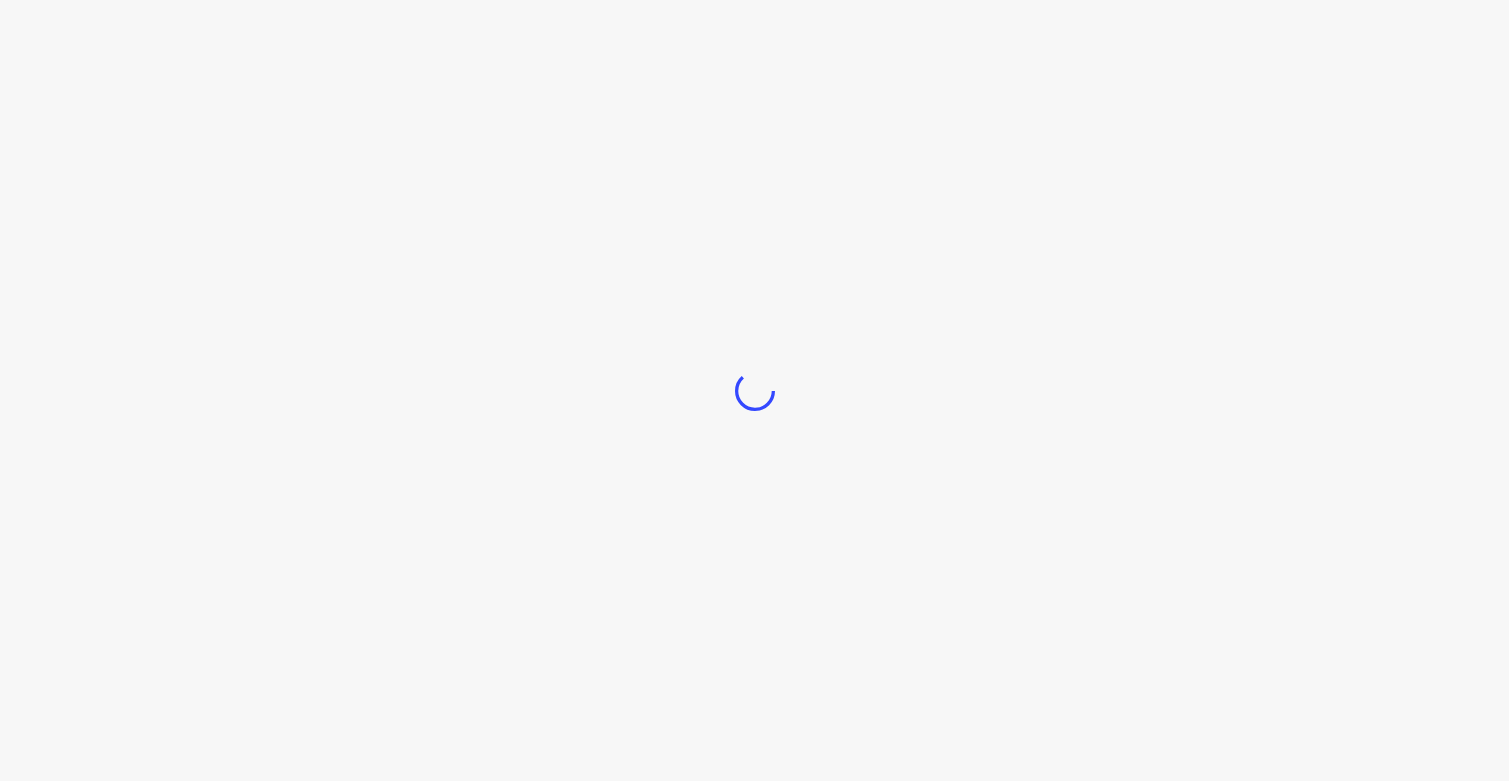 scroll, scrollTop: 0, scrollLeft: 0, axis: both 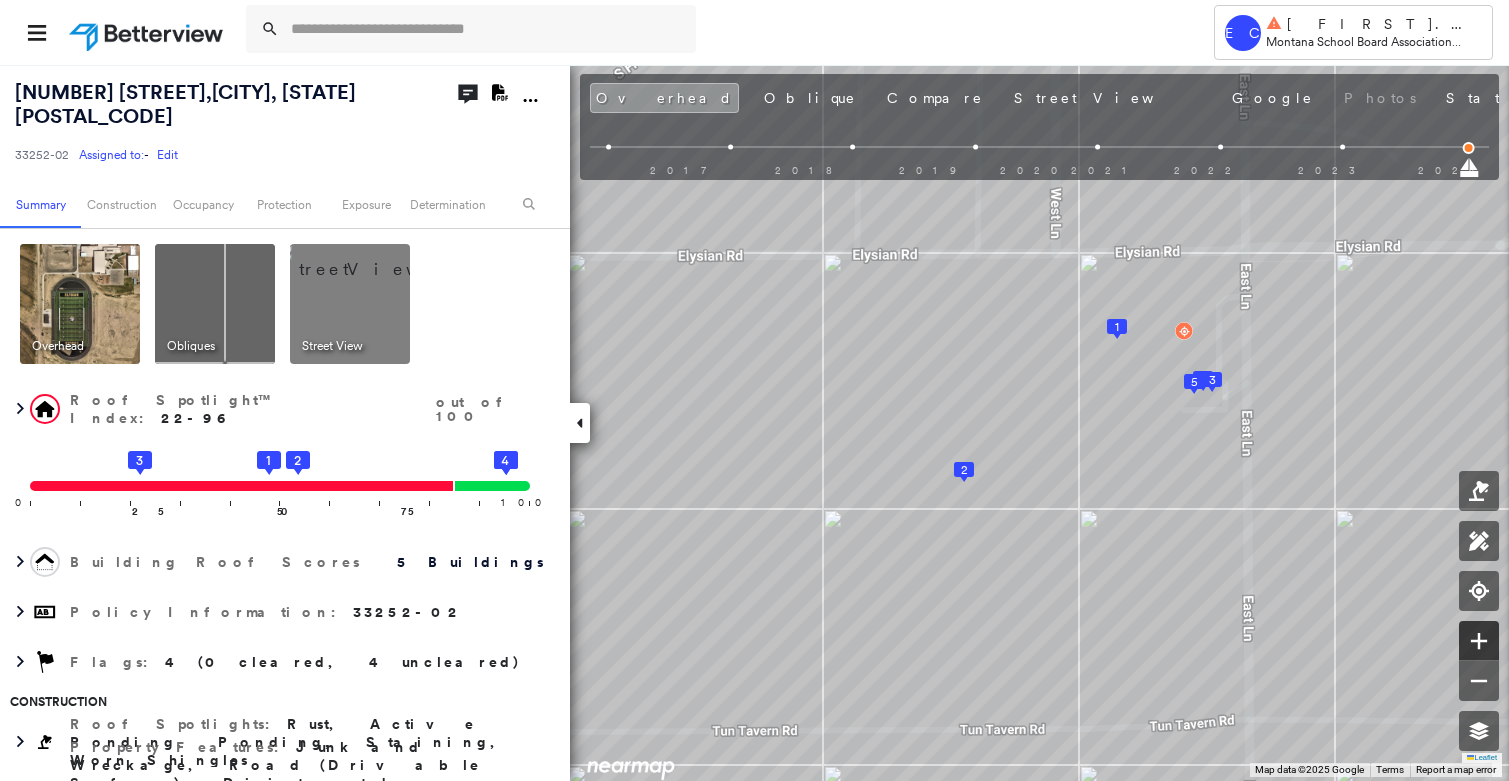 click 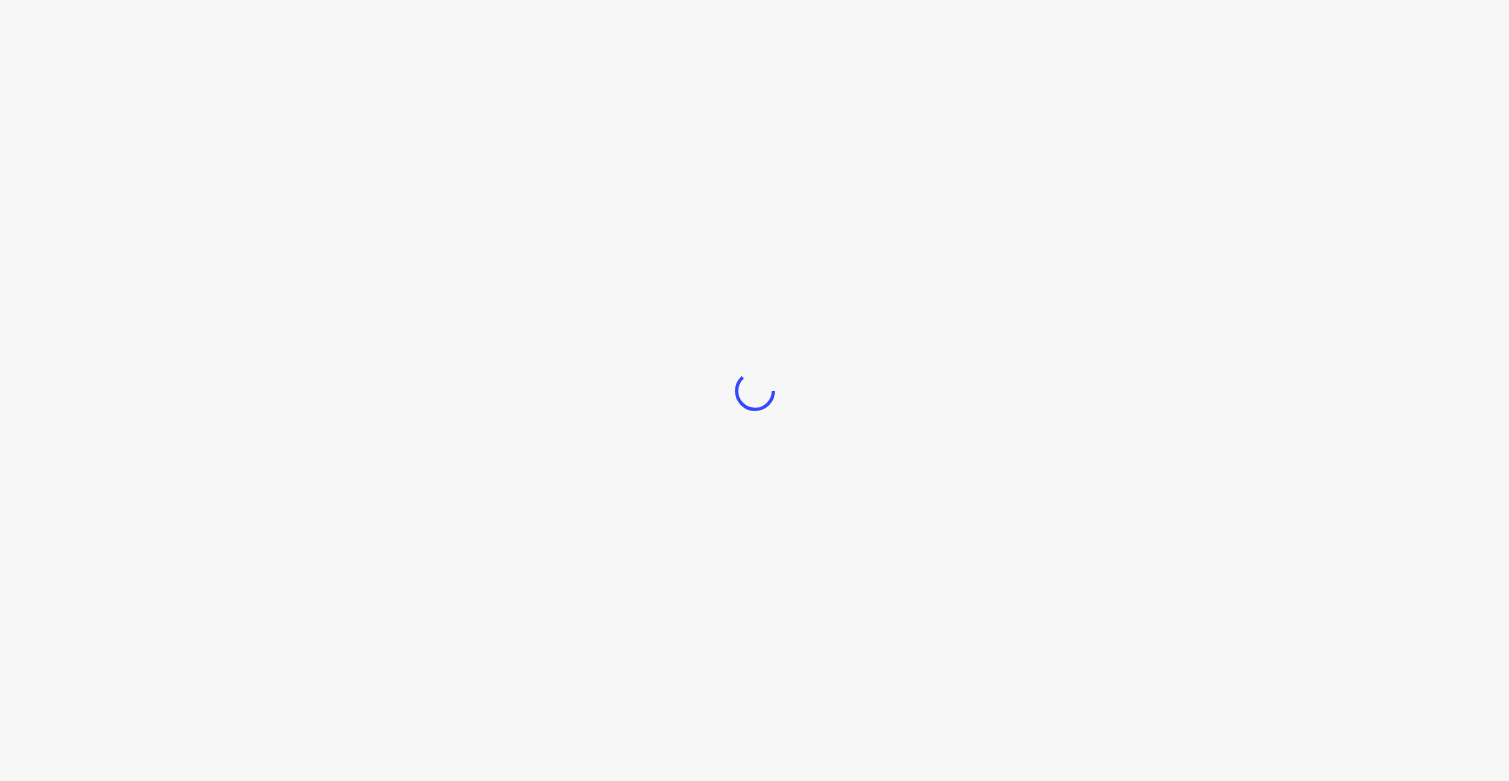 scroll, scrollTop: 0, scrollLeft: 0, axis: both 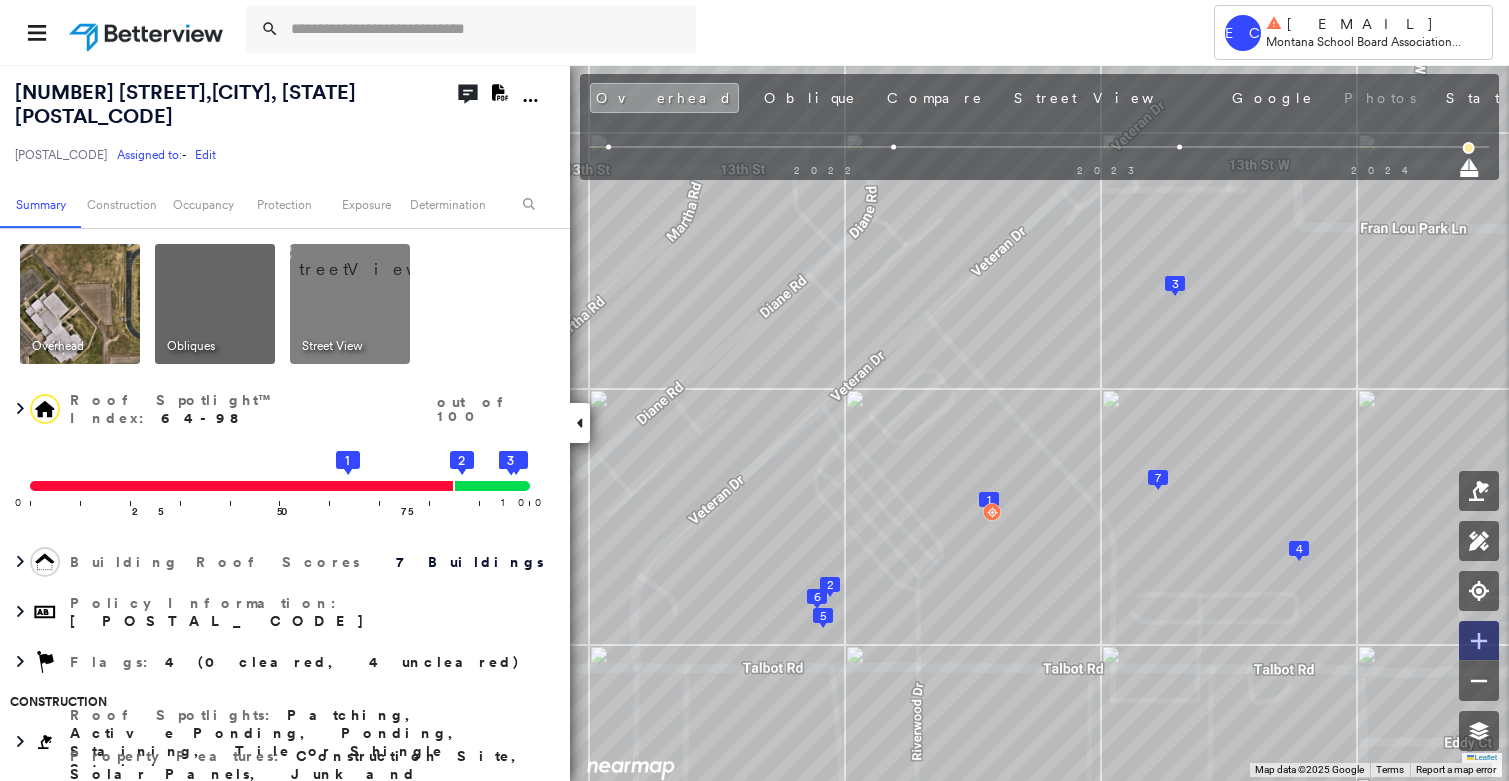 click 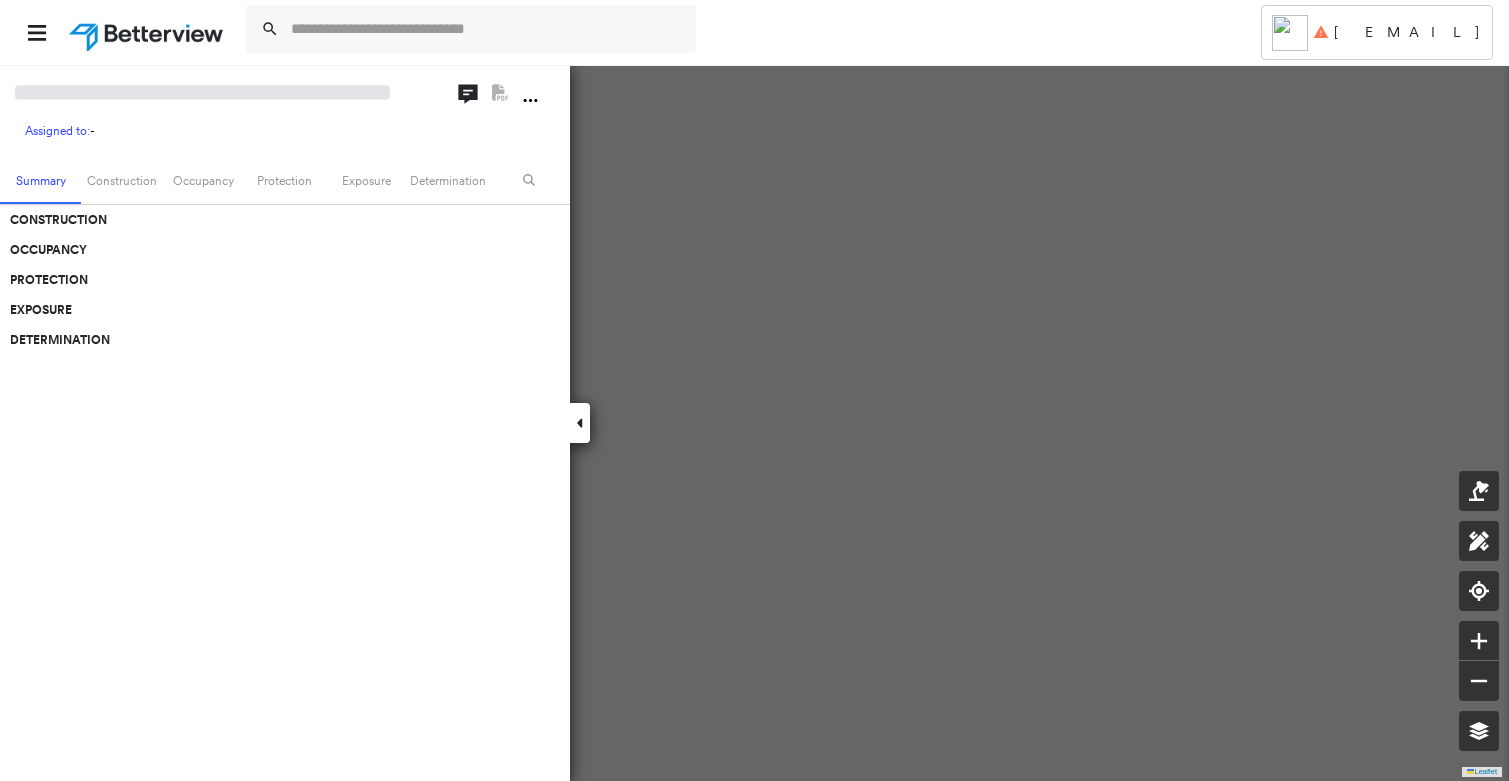 scroll, scrollTop: 0, scrollLeft: 0, axis: both 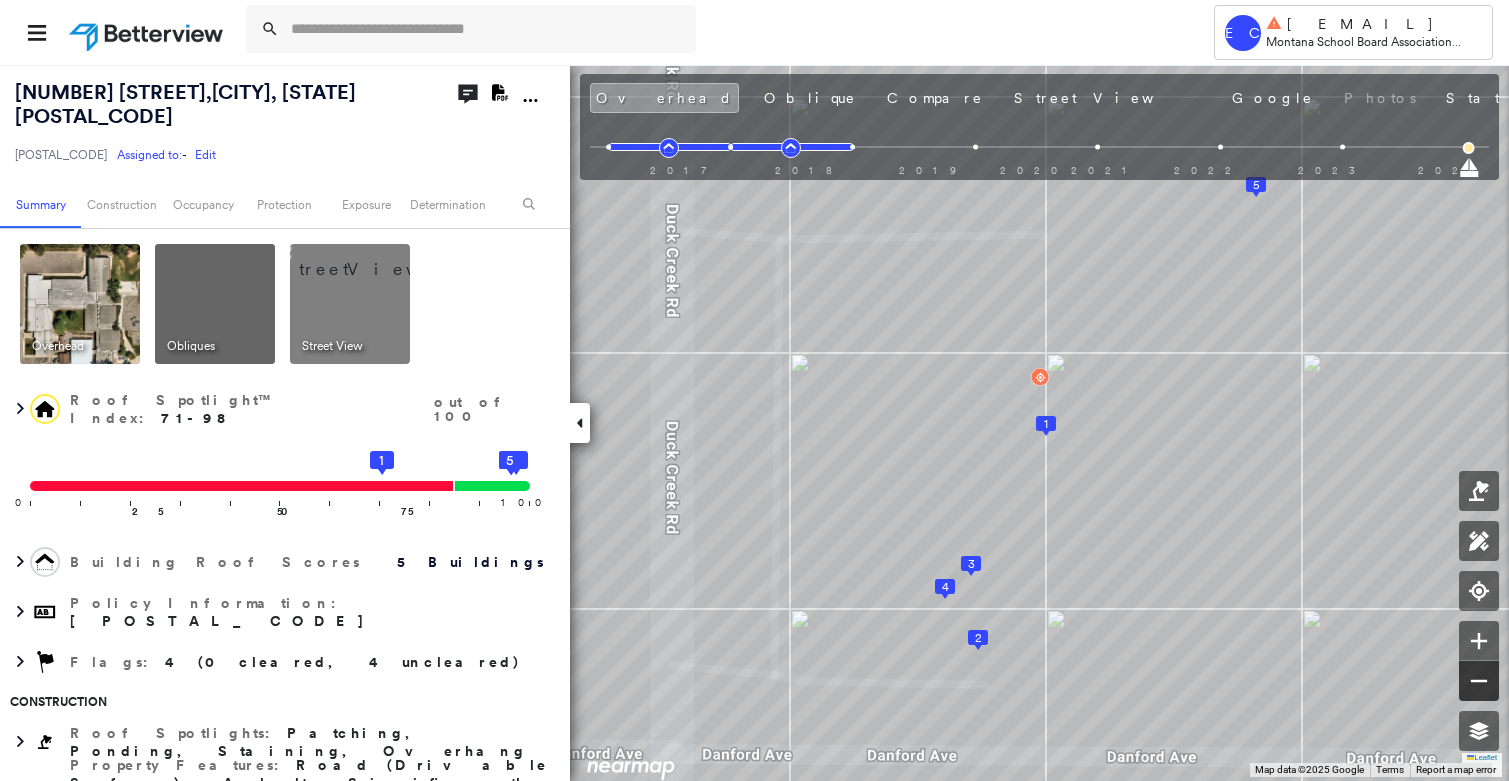 click at bounding box center (1479, 681) 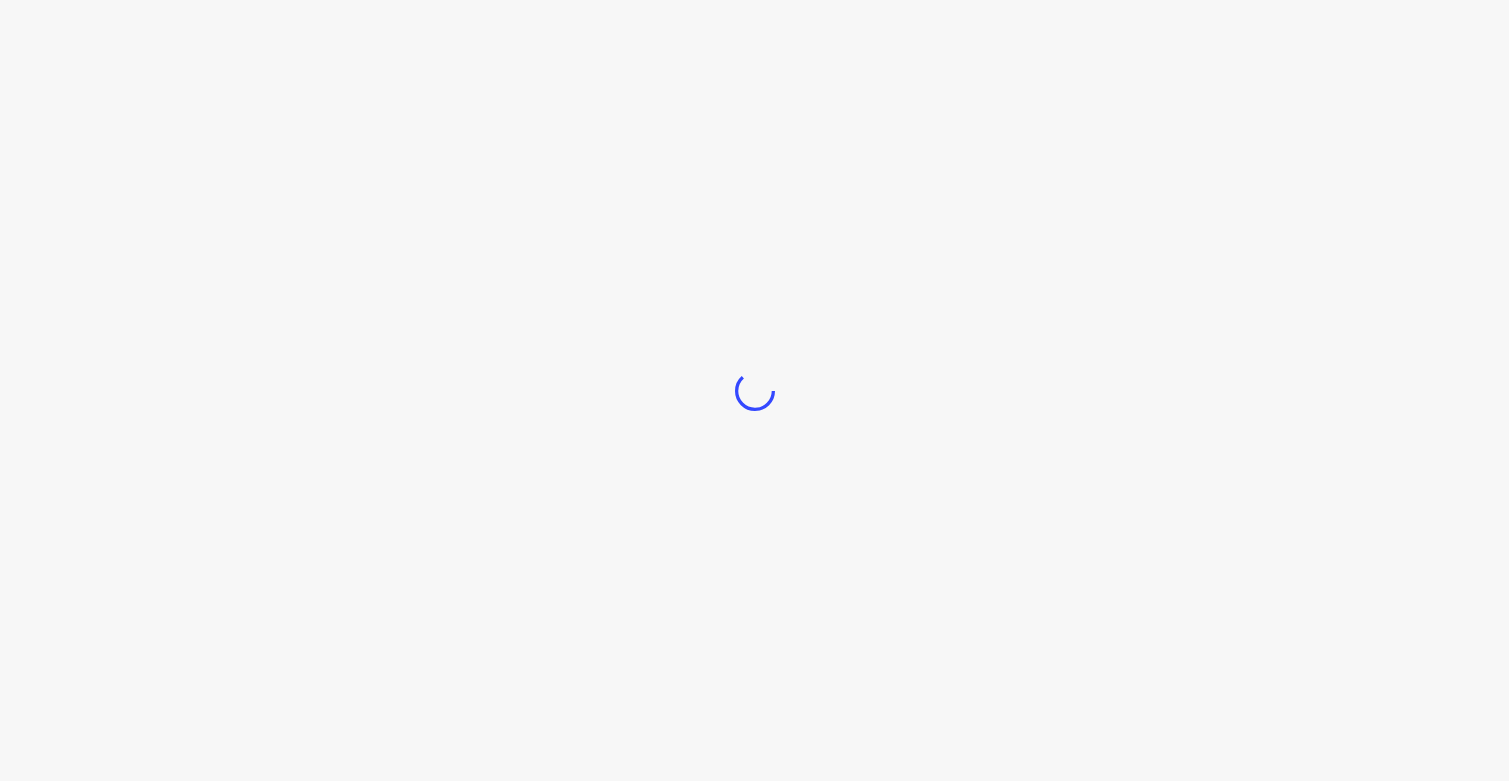 scroll, scrollTop: 0, scrollLeft: 0, axis: both 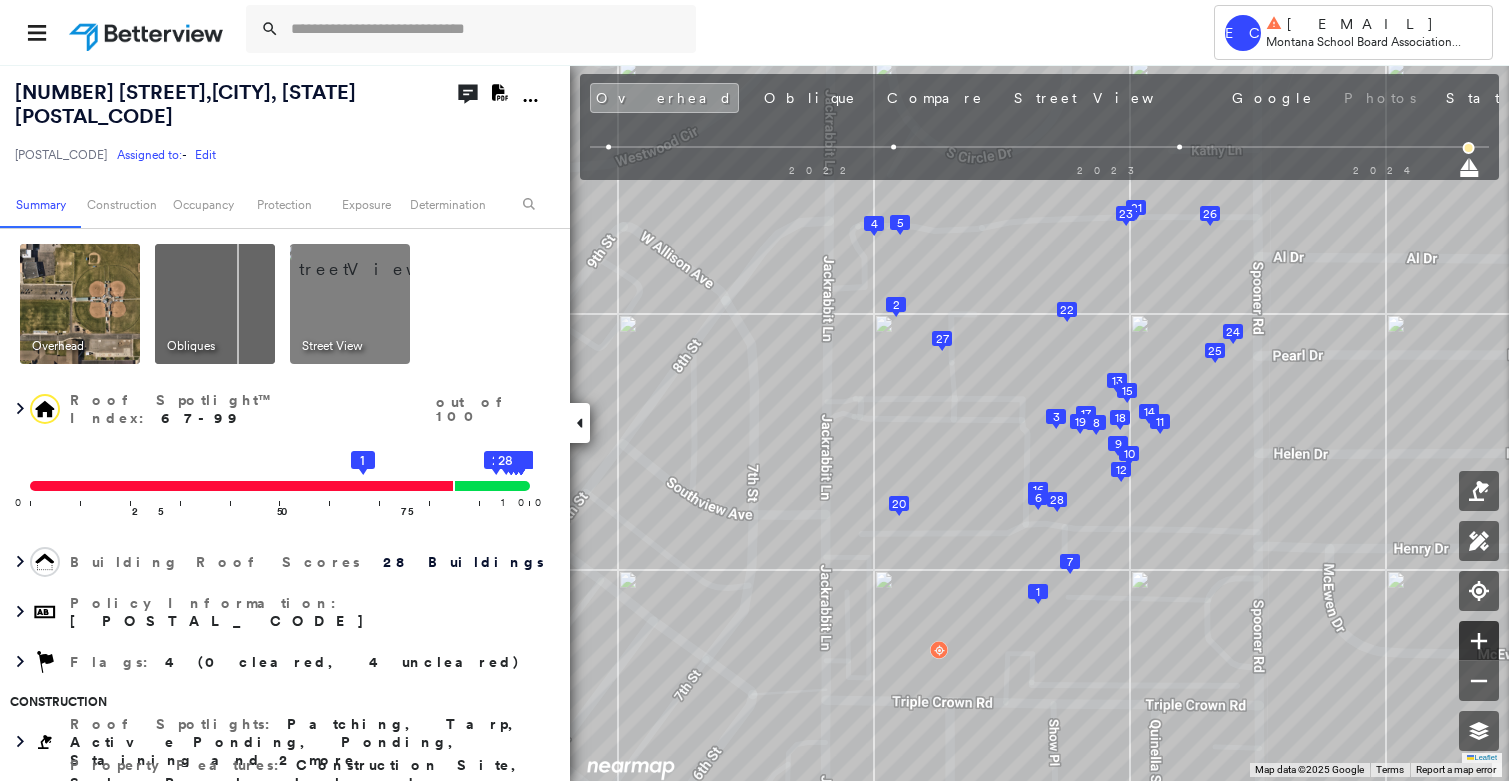 click 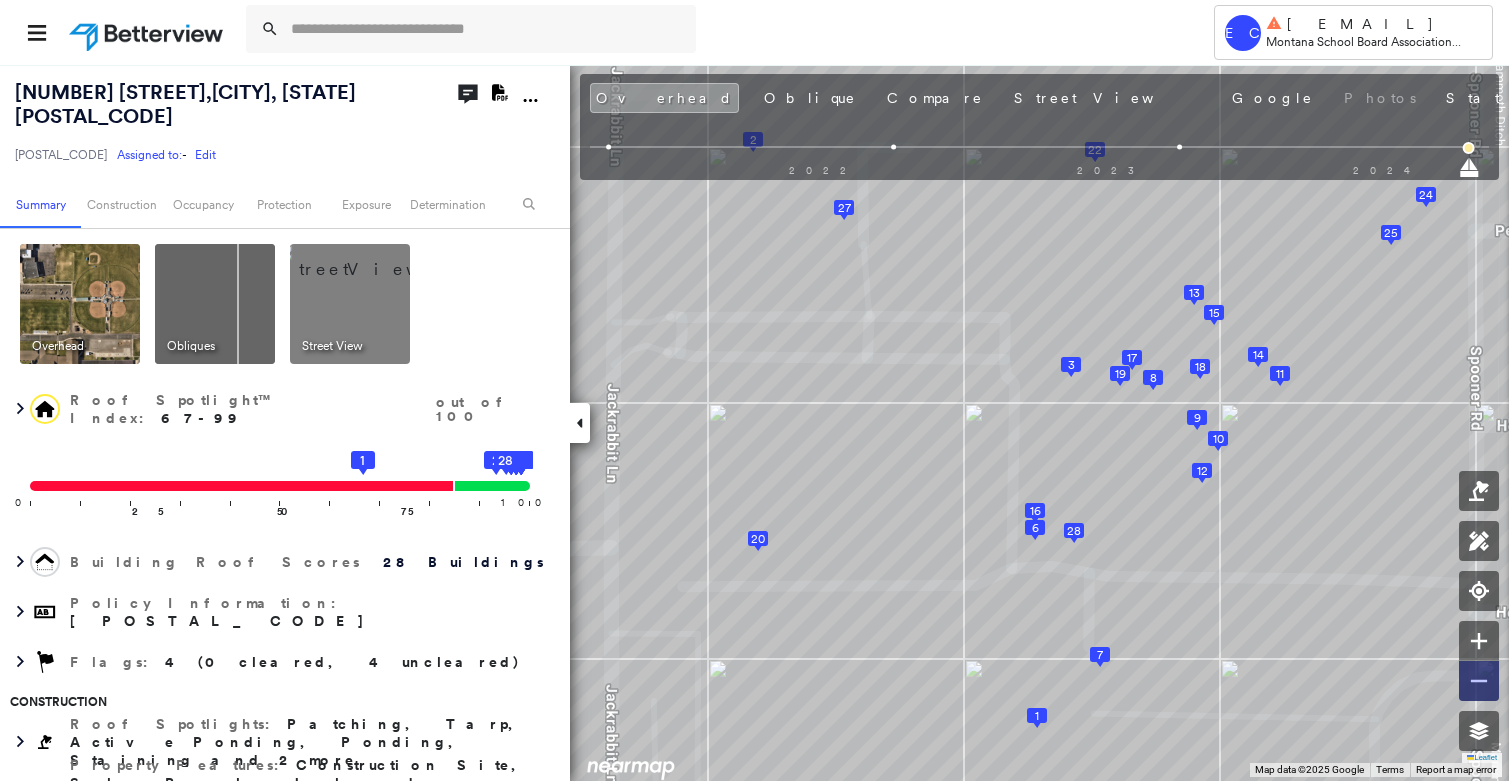 click 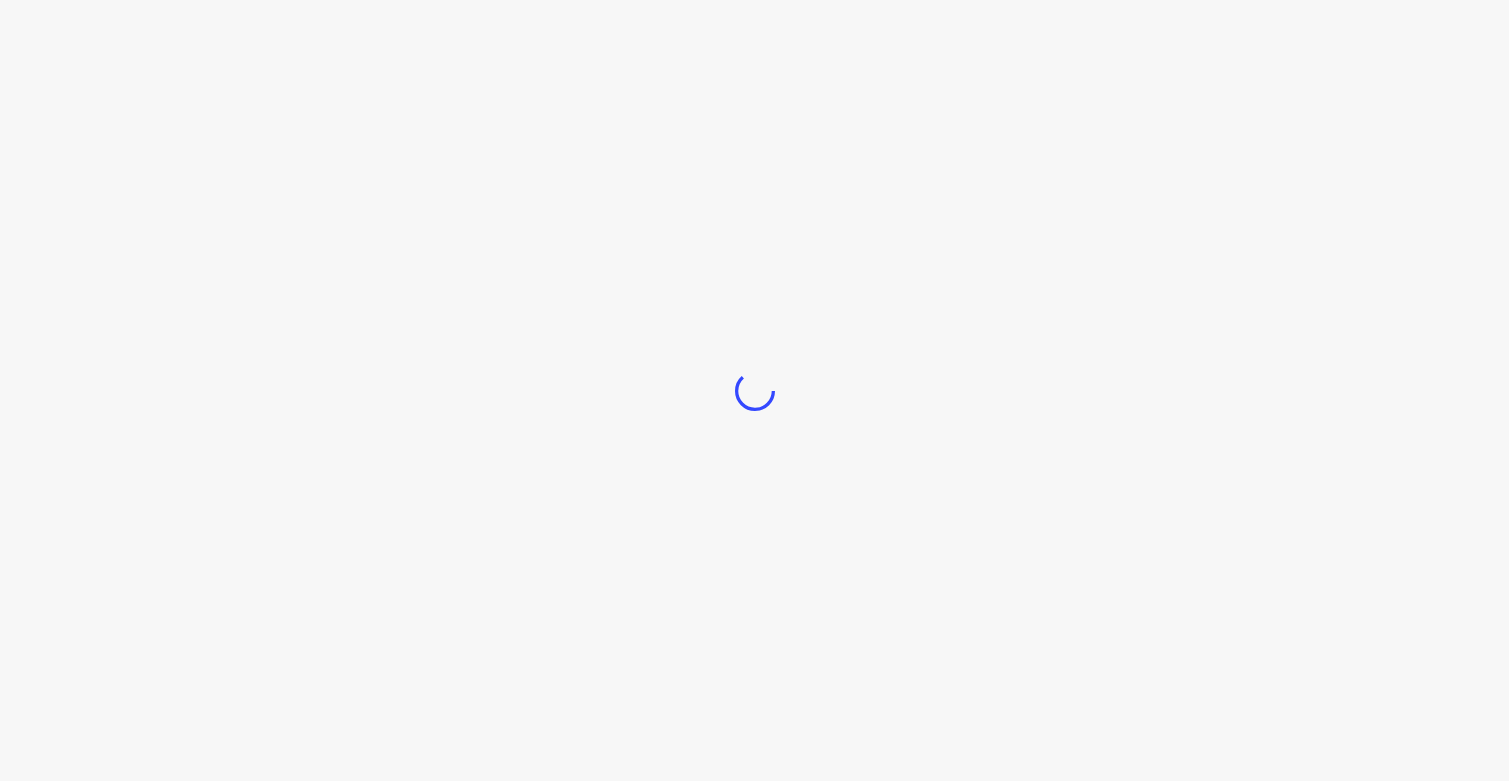 scroll, scrollTop: 0, scrollLeft: 0, axis: both 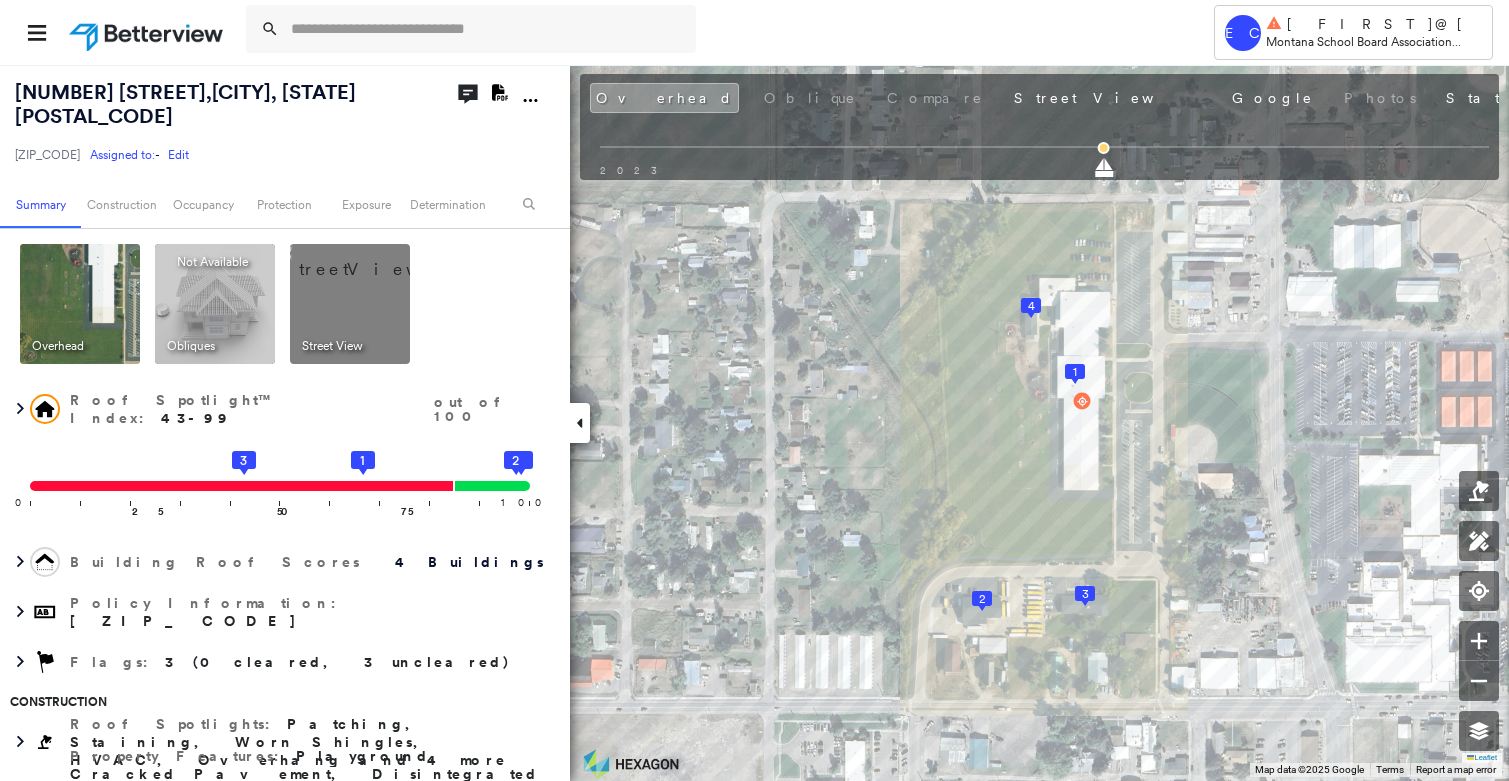 drag, startPoint x: 1159, startPoint y: 5, endPoint x: 1162, endPoint y: 19, distance: 14.3178215 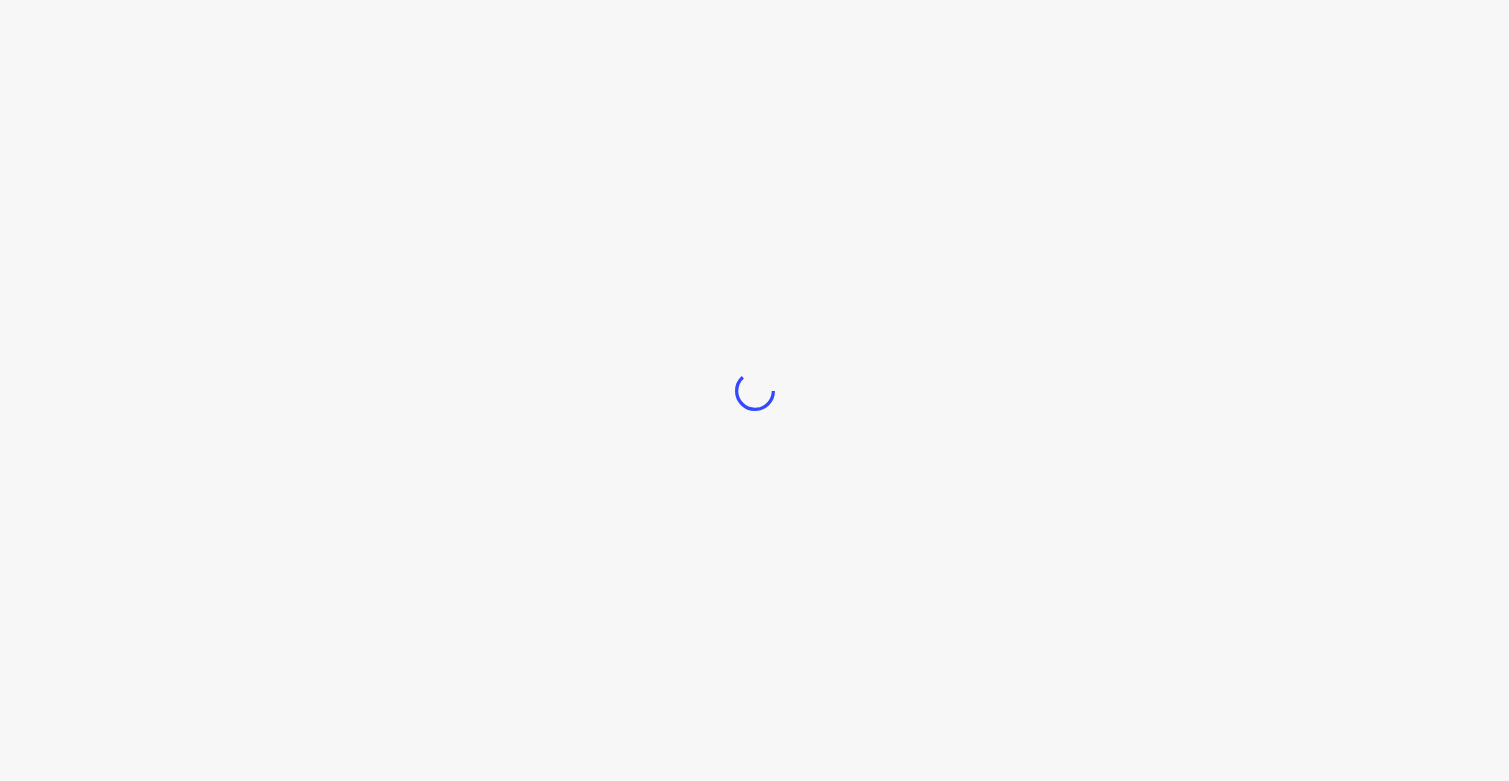 scroll, scrollTop: 0, scrollLeft: 0, axis: both 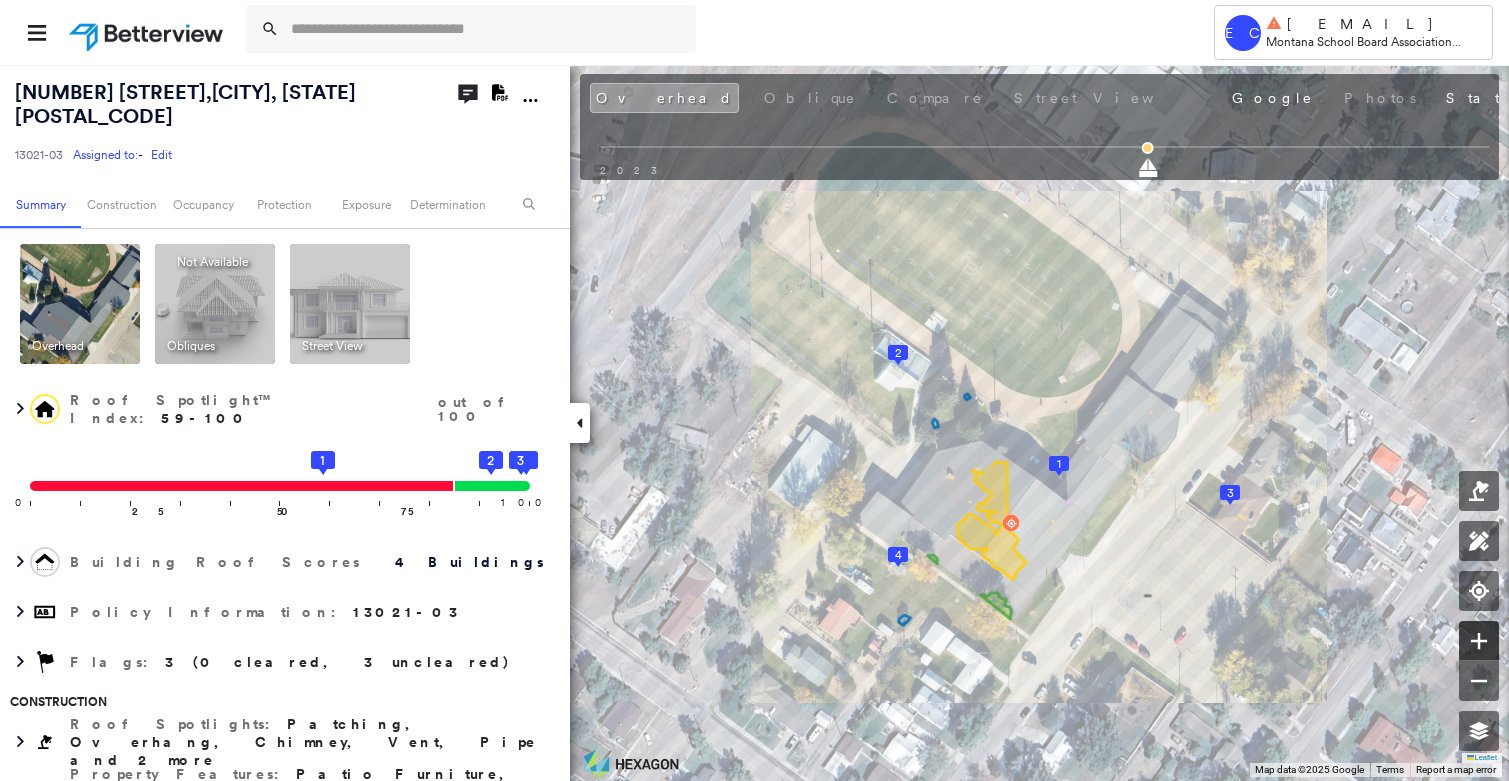 click 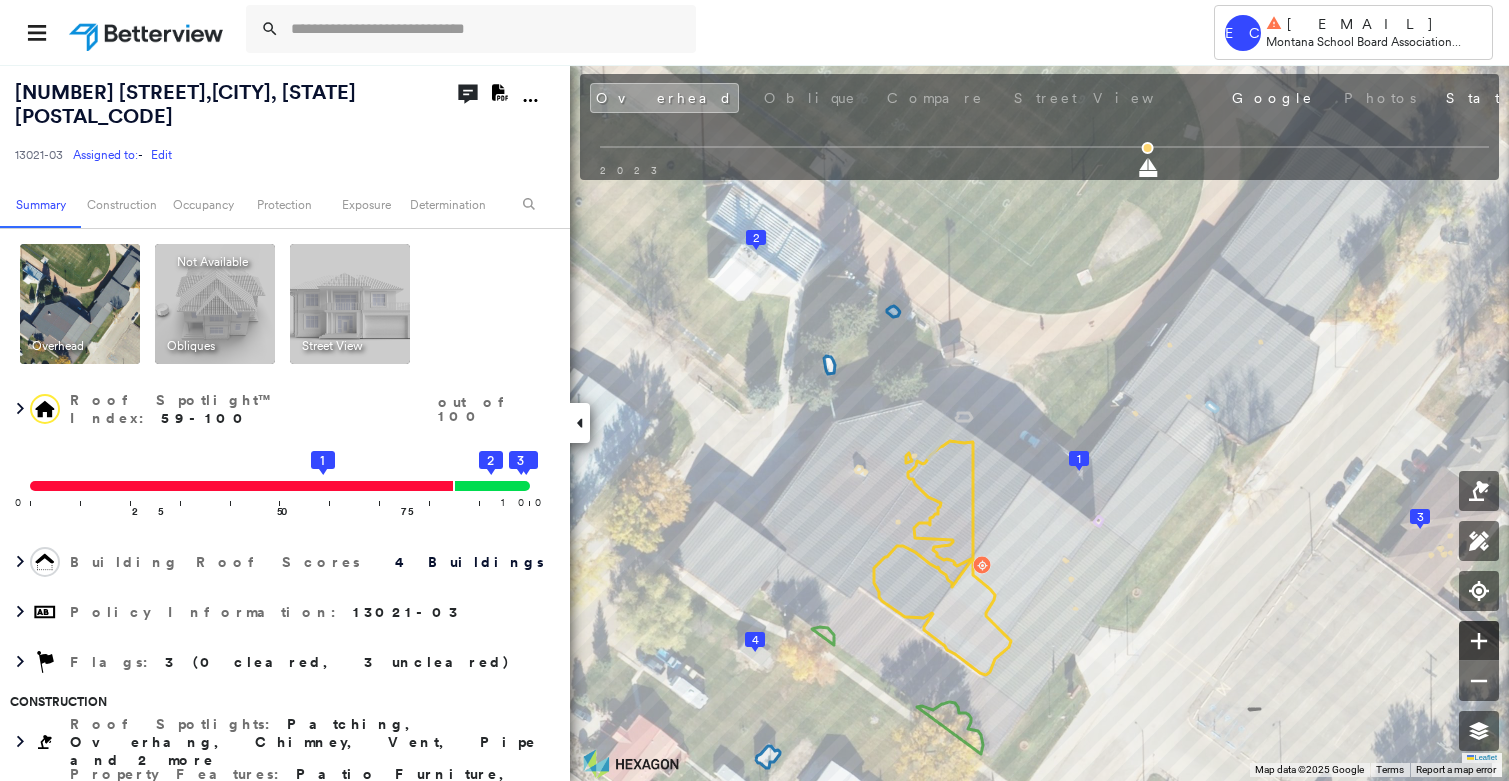 click 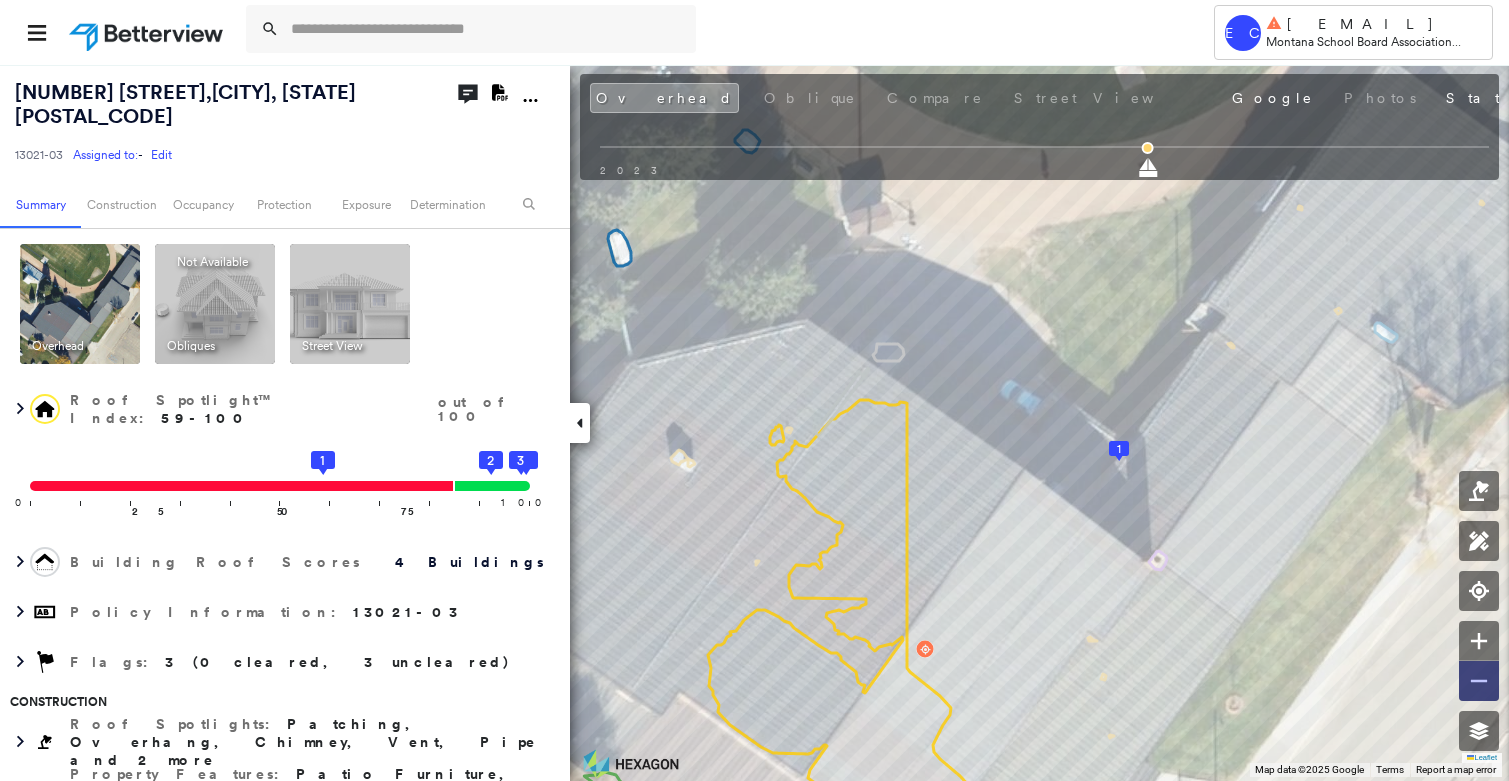 click at bounding box center (1479, 681) 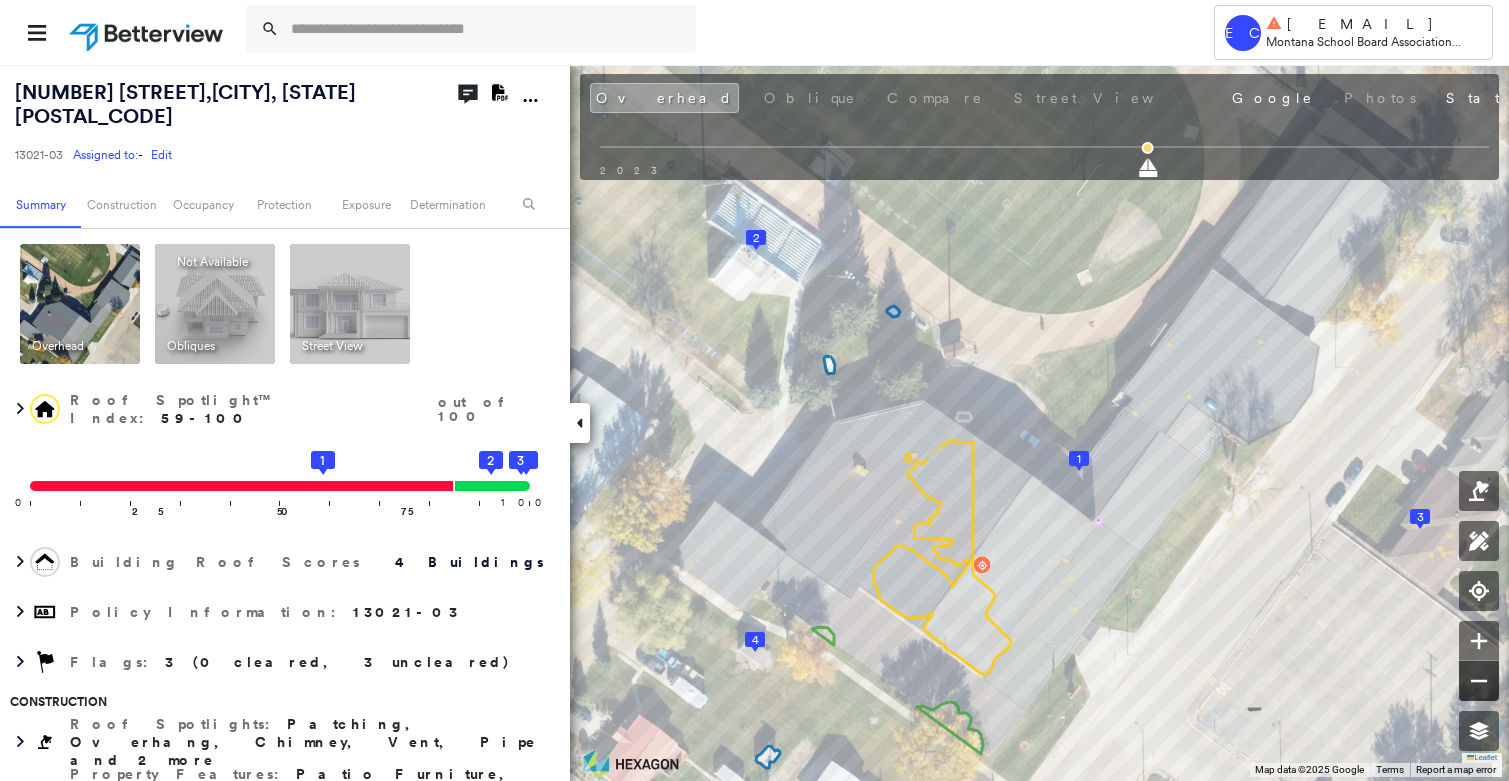 click at bounding box center (1479, 681) 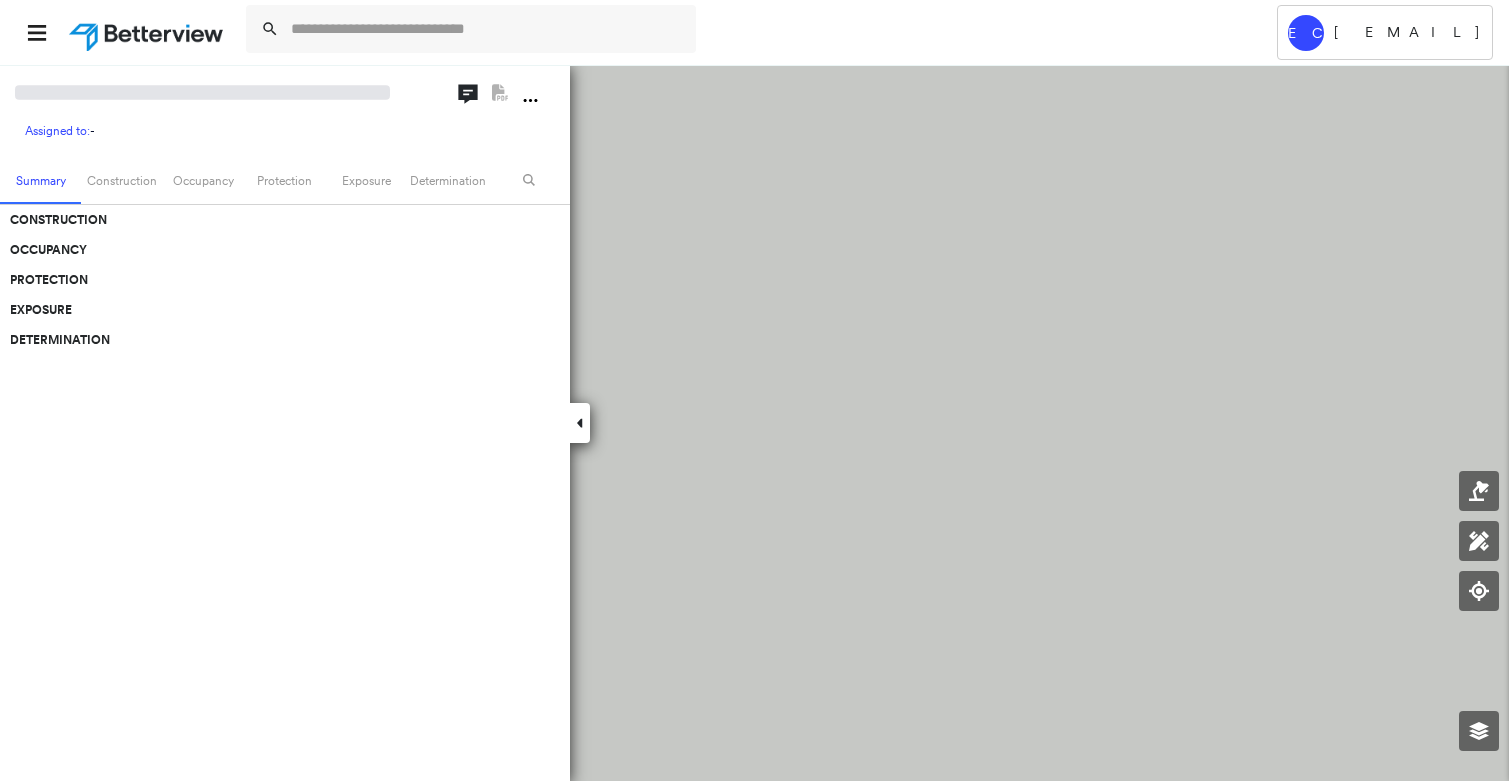 scroll, scrollTop: 0, scrollLeft: 0, axis: both 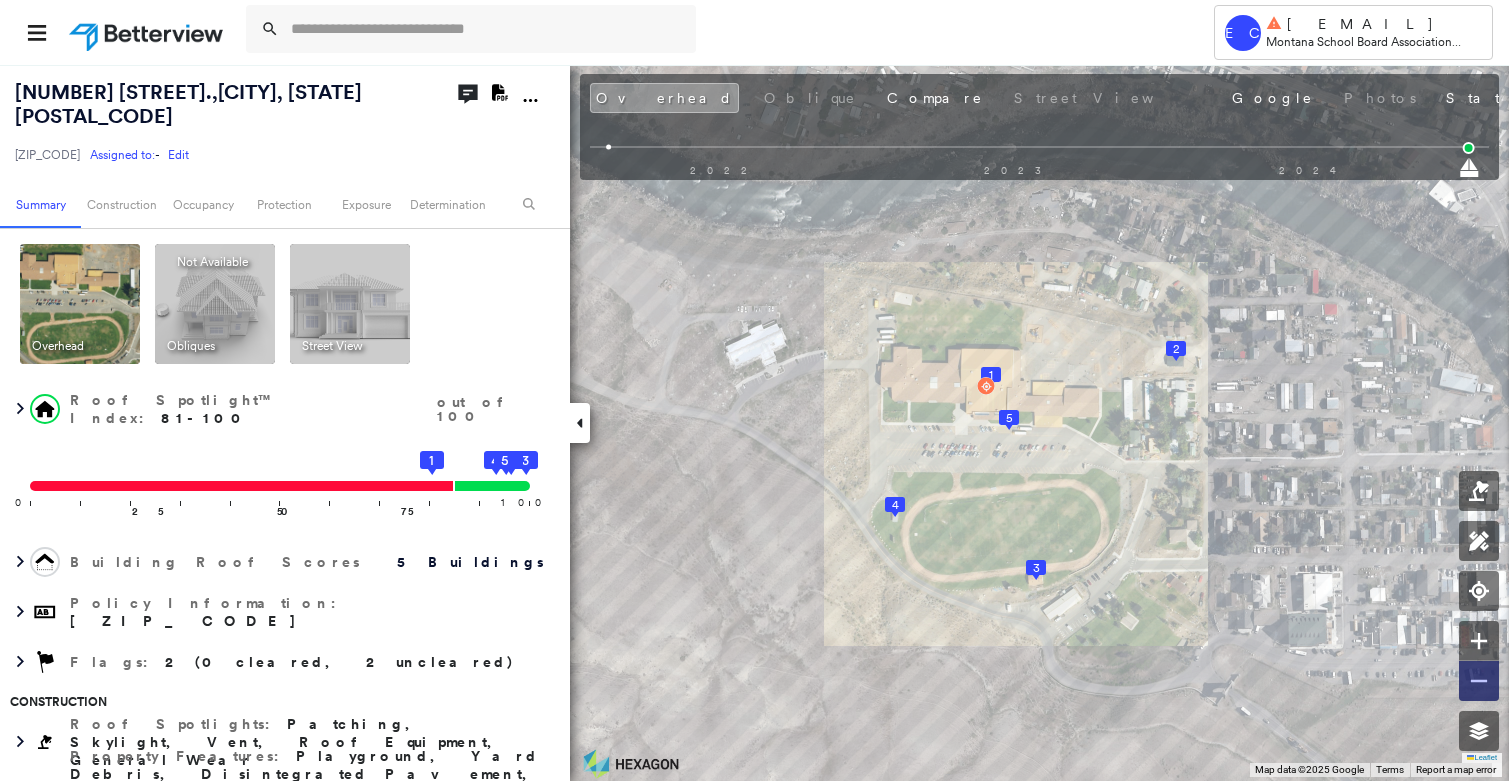 click 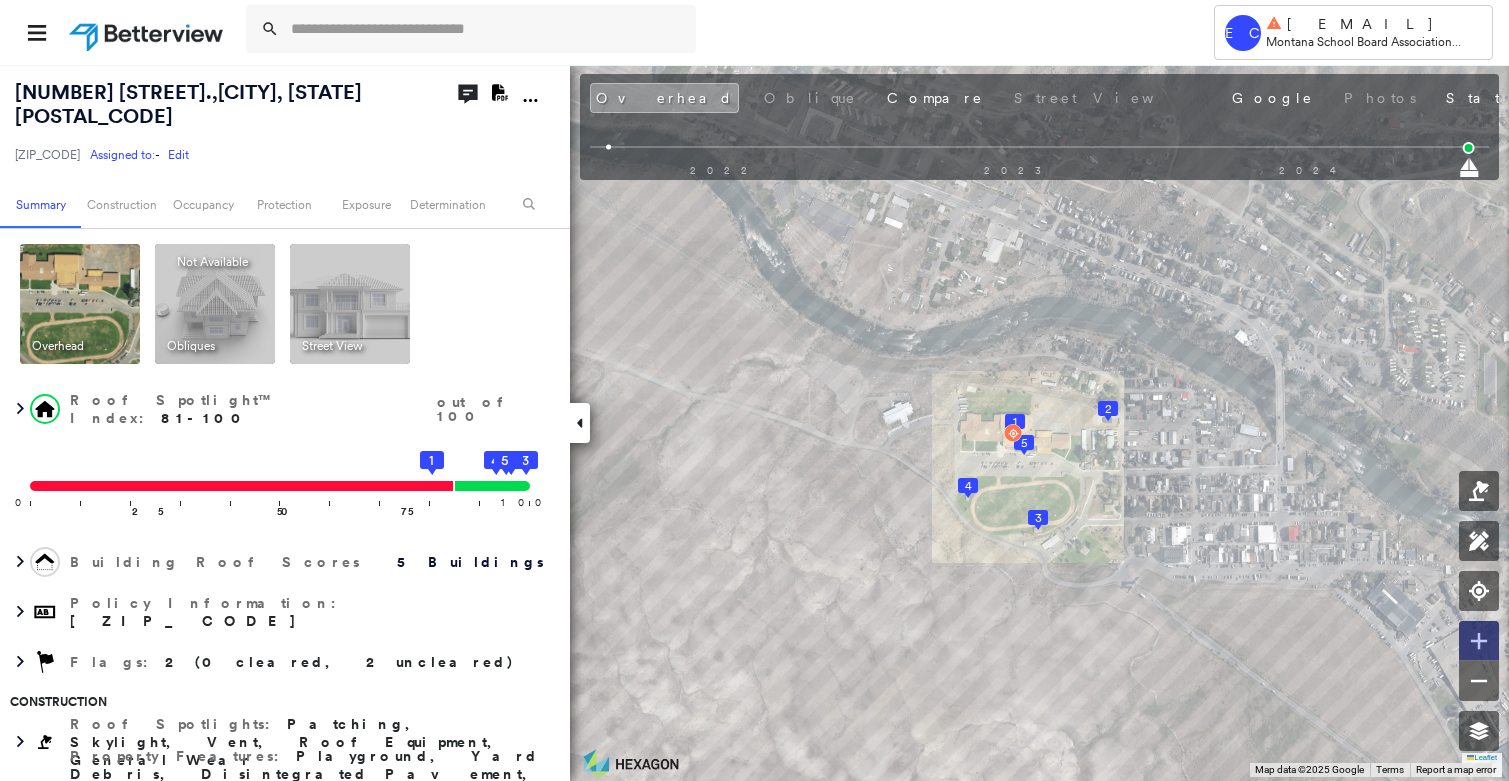 click 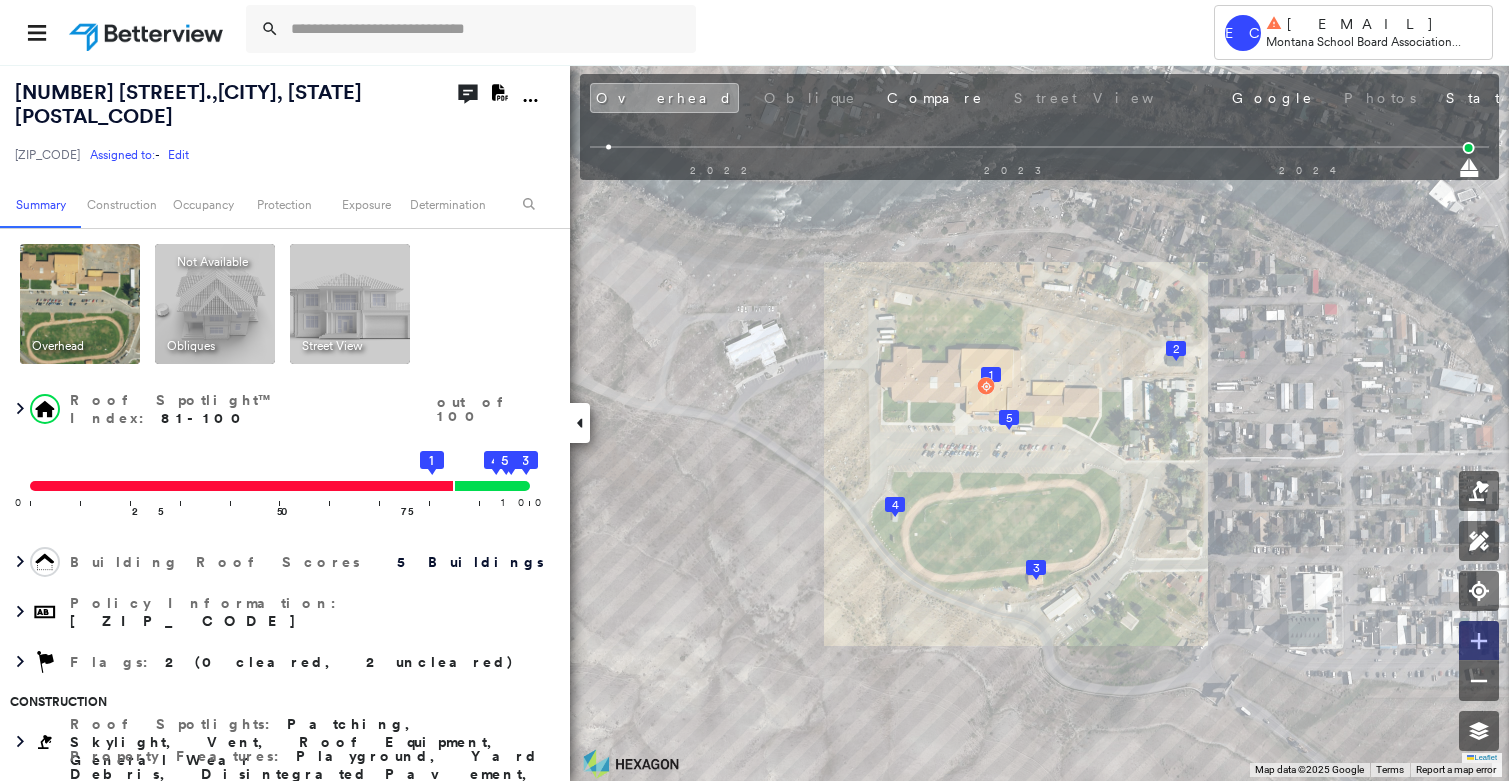 click 